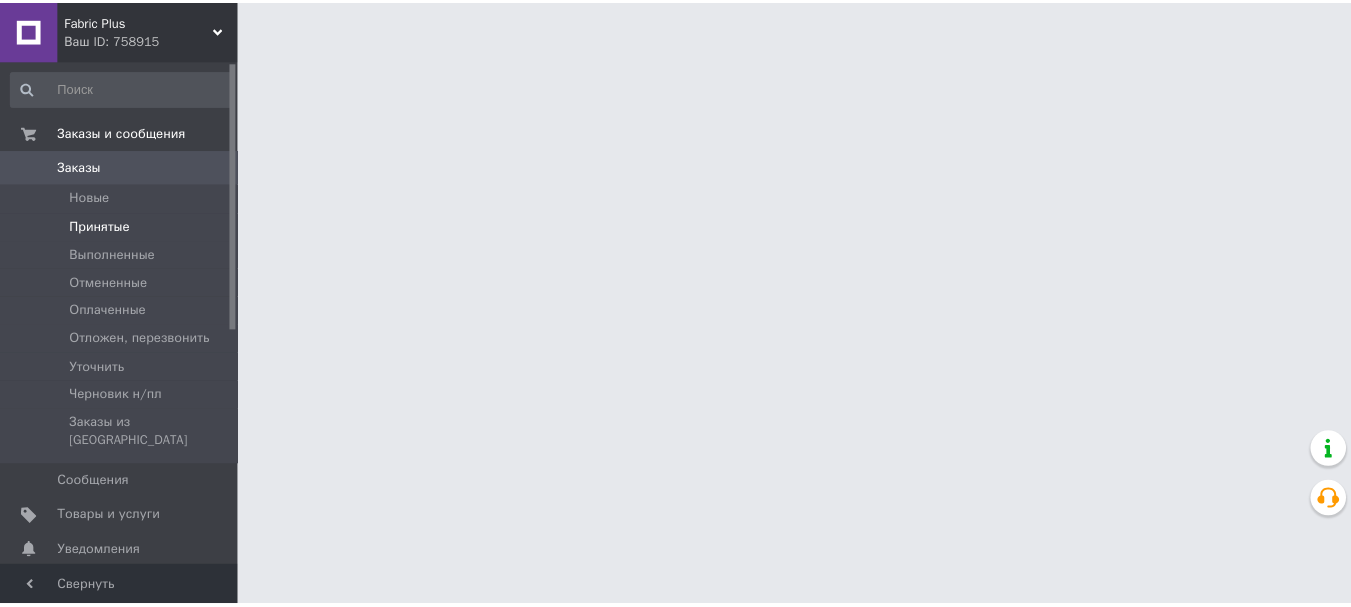 scroll, scrollTop: 0, scrollLeft: 0, axis: both 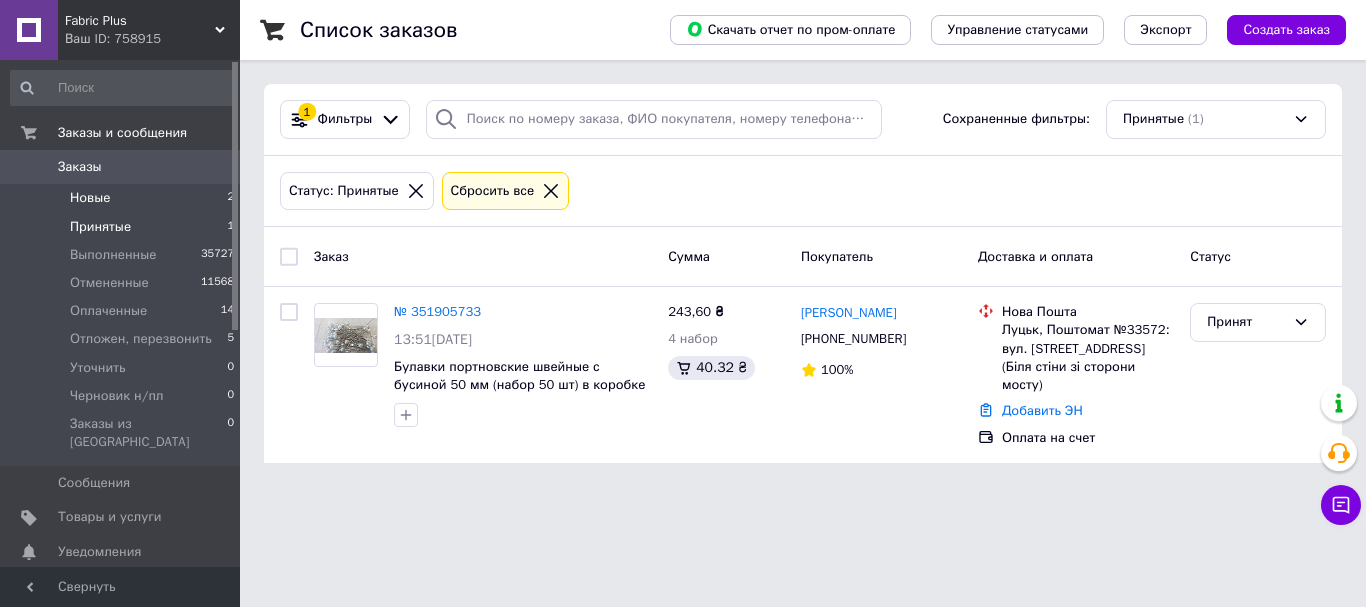 click on "Новые" at bounding box center [90, 198] 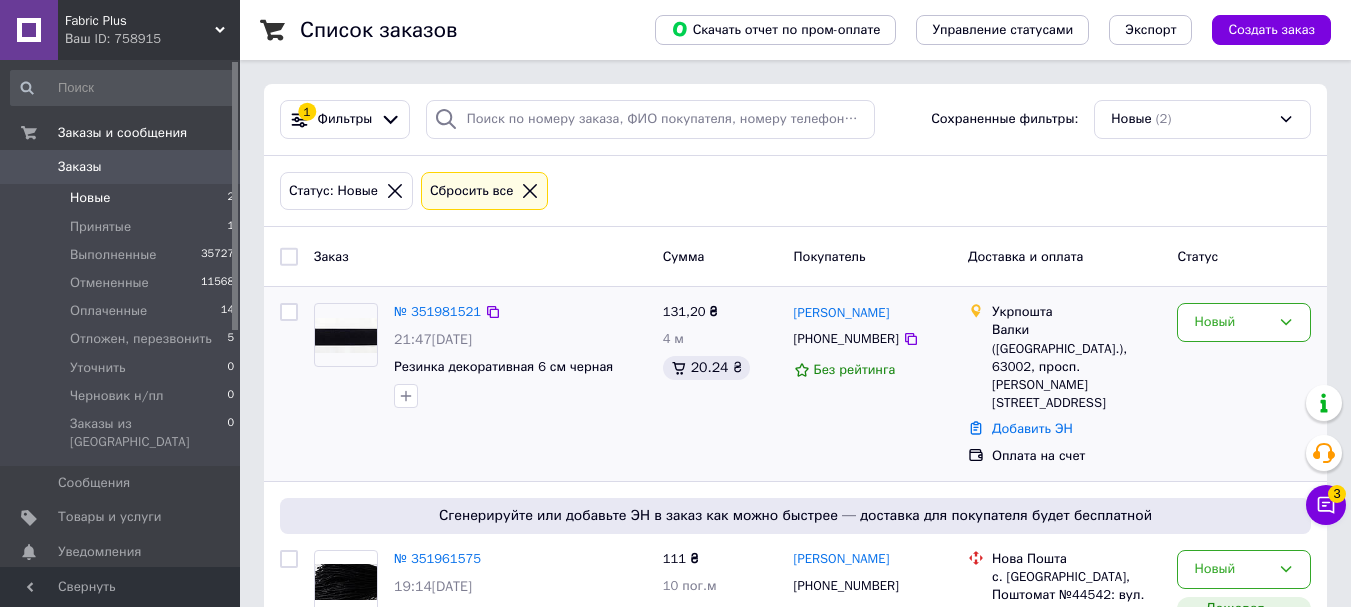 scroll, scrollTop: 84, scrollLeft: 0, axis: vertical 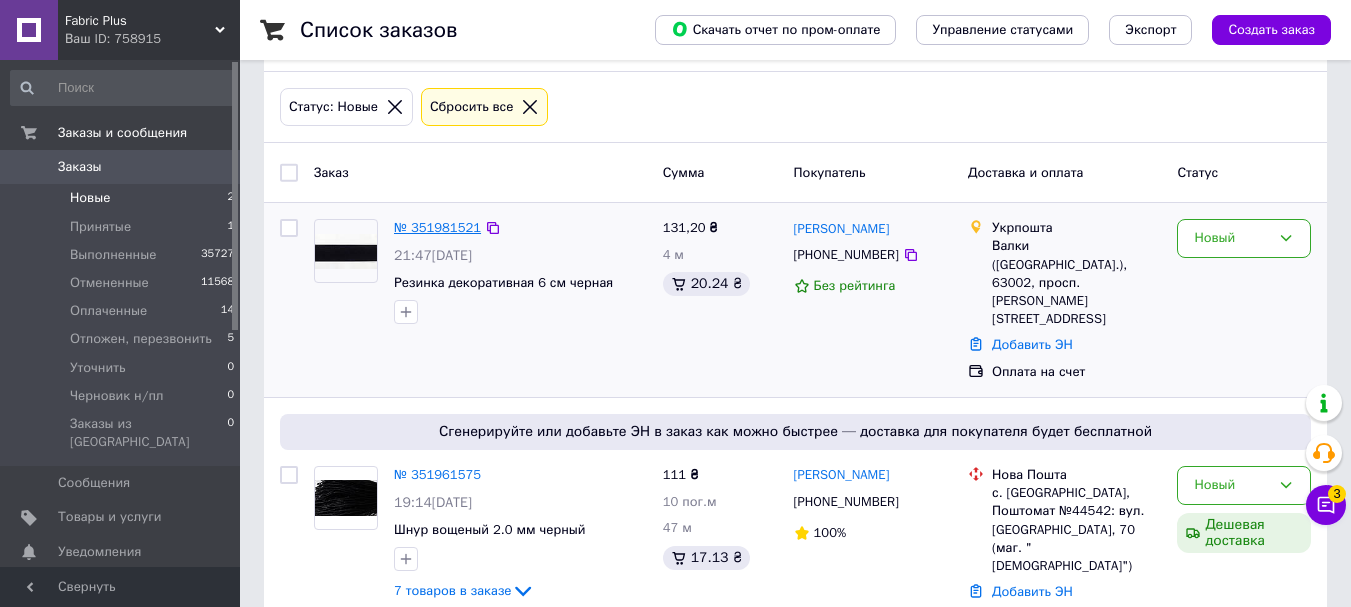 click on "№ 351981521" at bounding box center [437, 227] 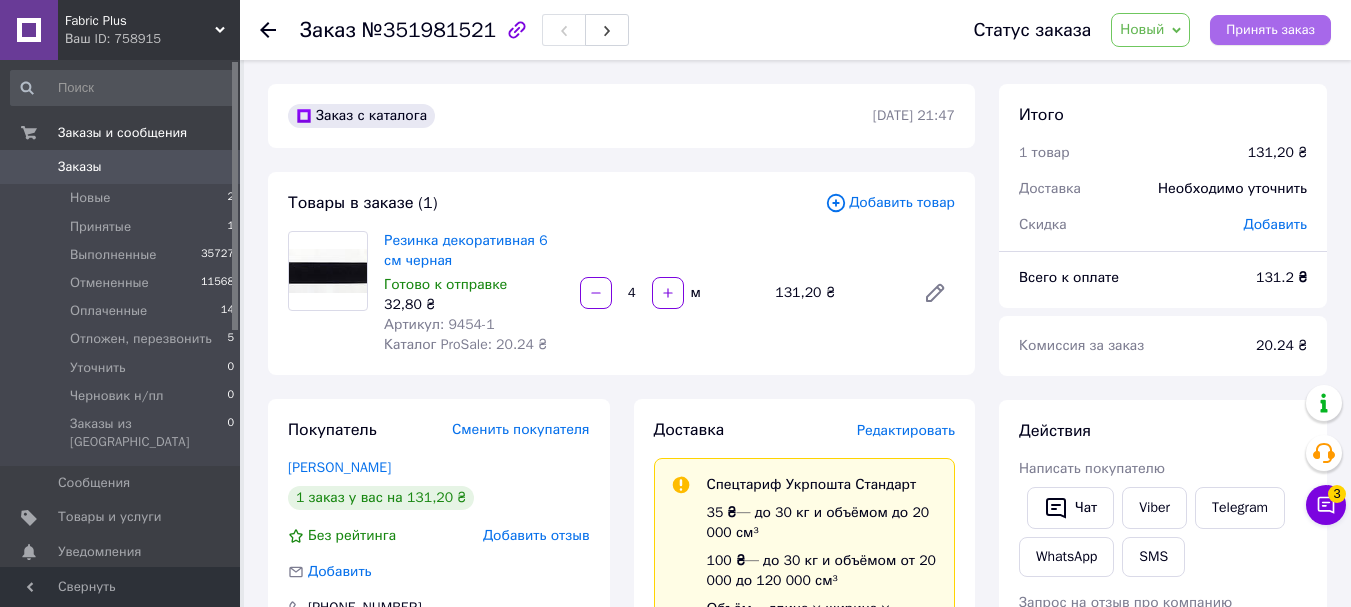 click on "Принять заказ" at bounding box center (1270, 30) 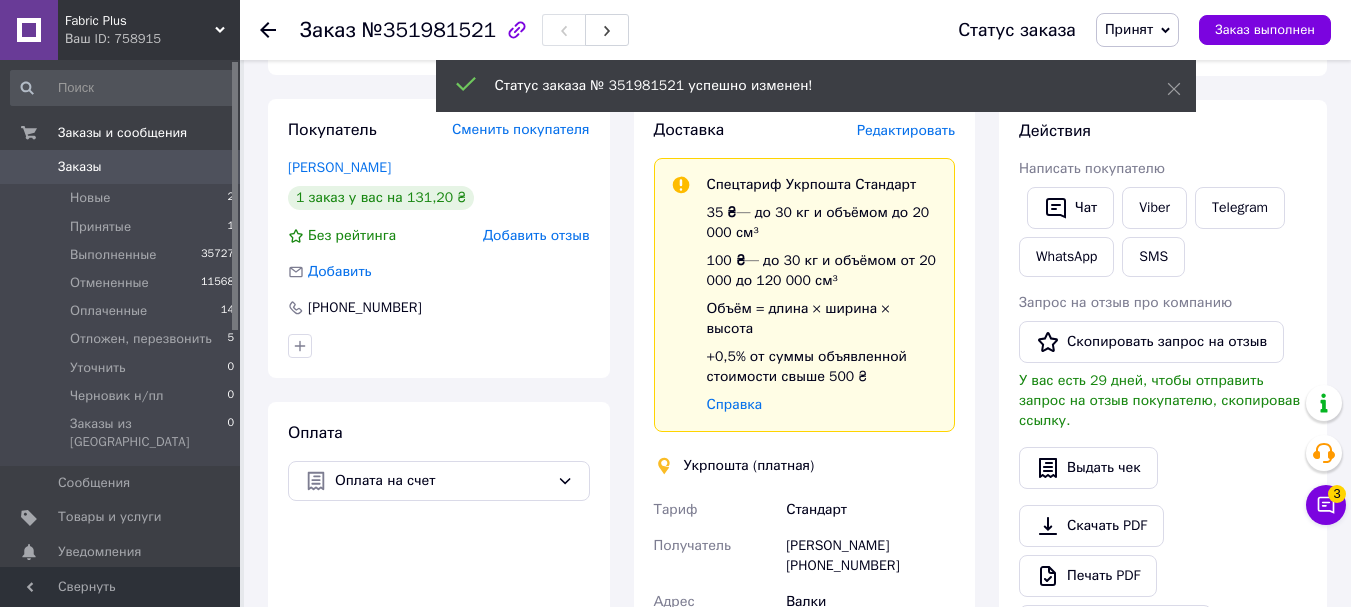 scroll, scrollTop: 400, scrollLeft: 0, axis: vertical 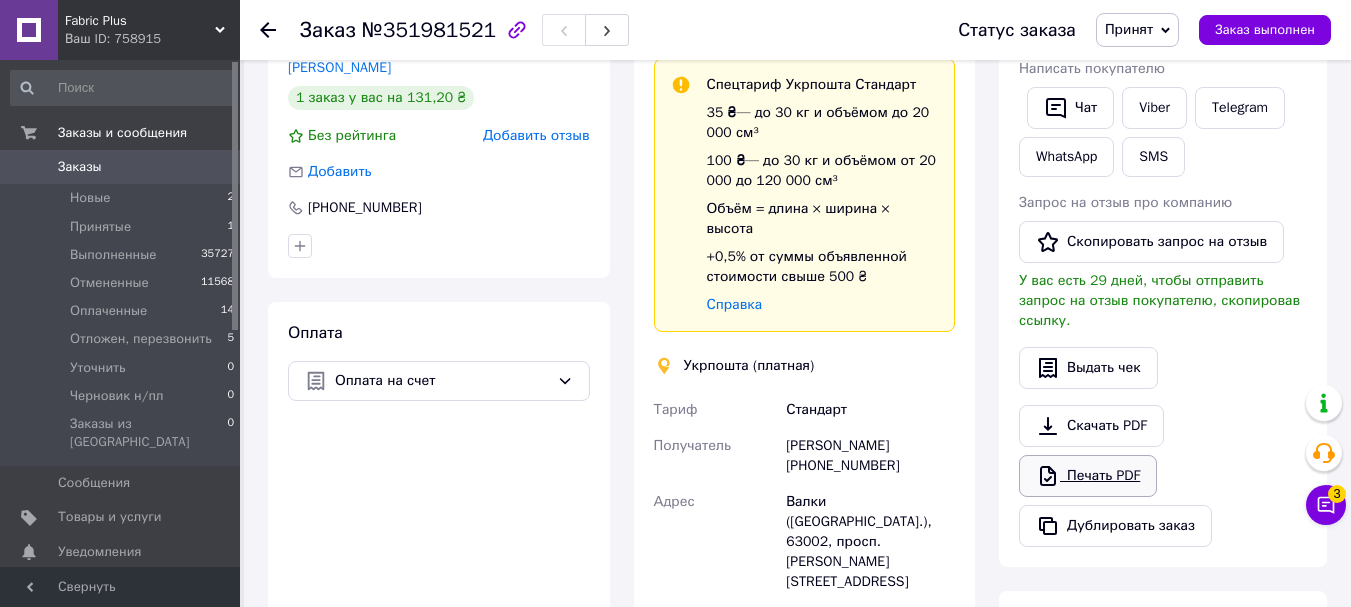 click on "Печать PDF" at bounding box center [1088, 476] 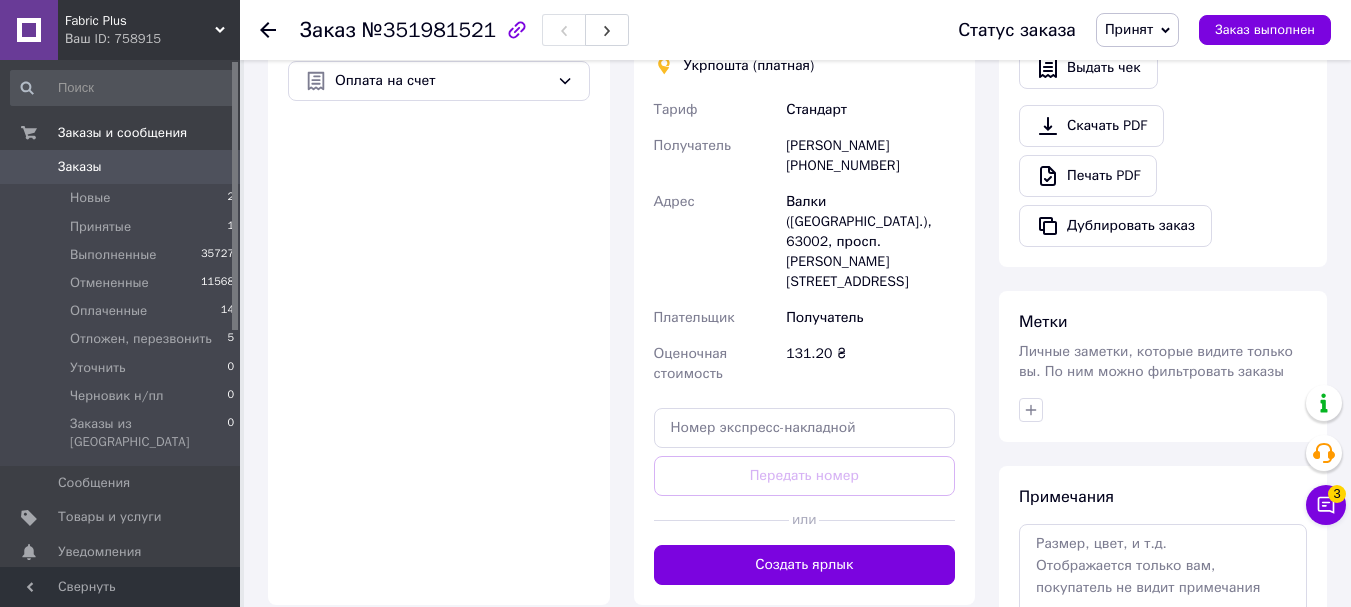 scroll, scrollTop: 400, scrollLeft: 0, axis: vertical 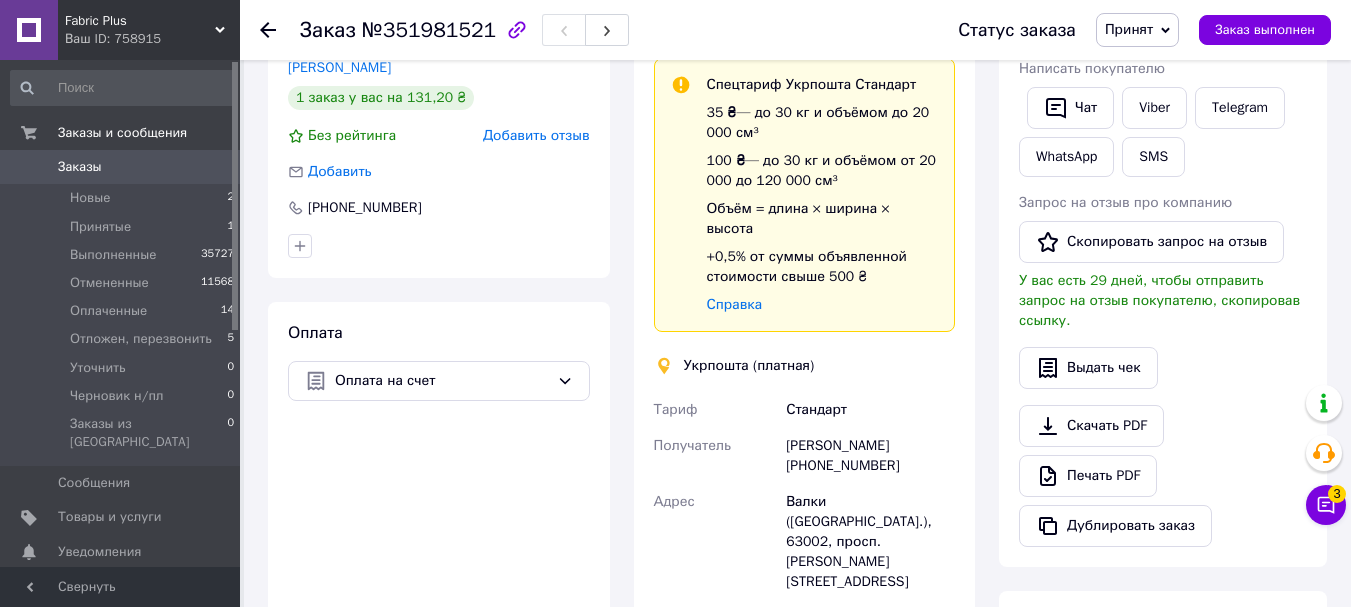 click 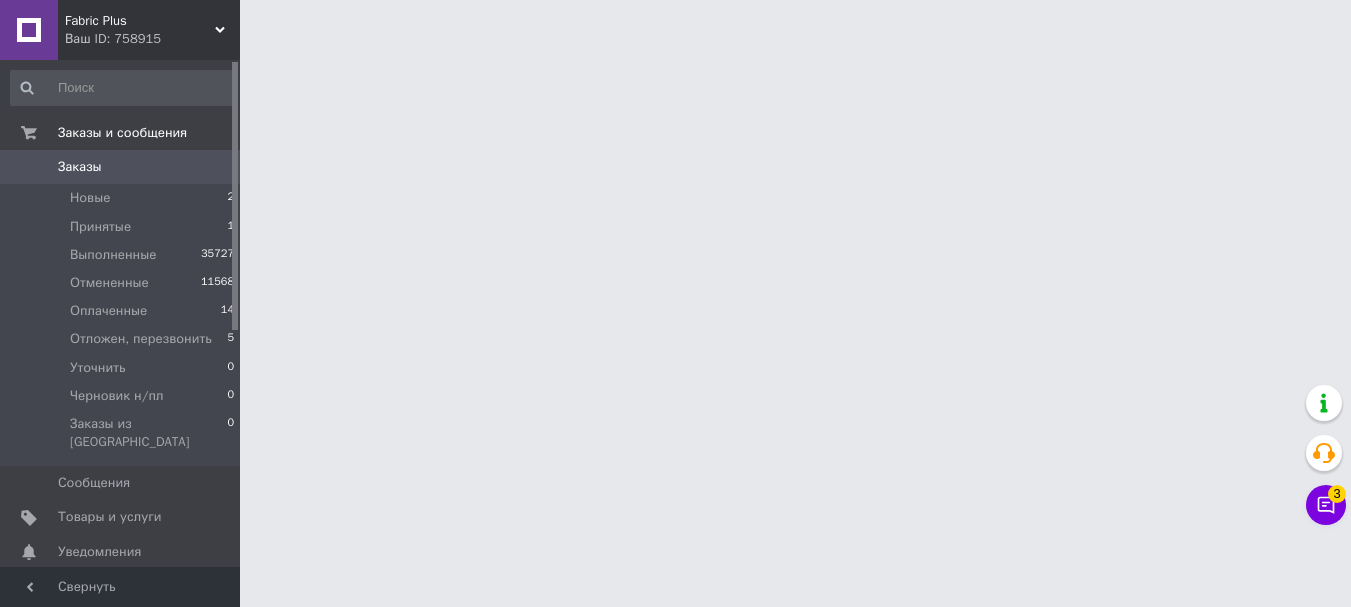 scroll, scrollTop: 0, scrollLeft: 0, axis: both 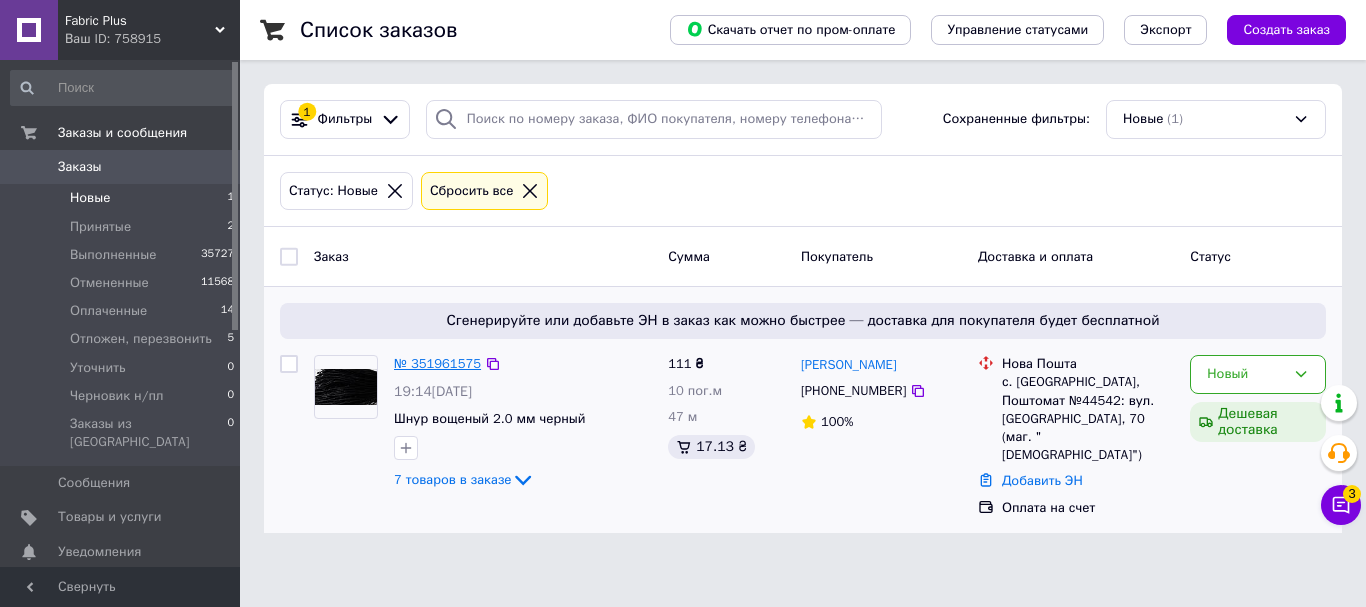 click on "№ 351961575" at bounding box center [437, 363] 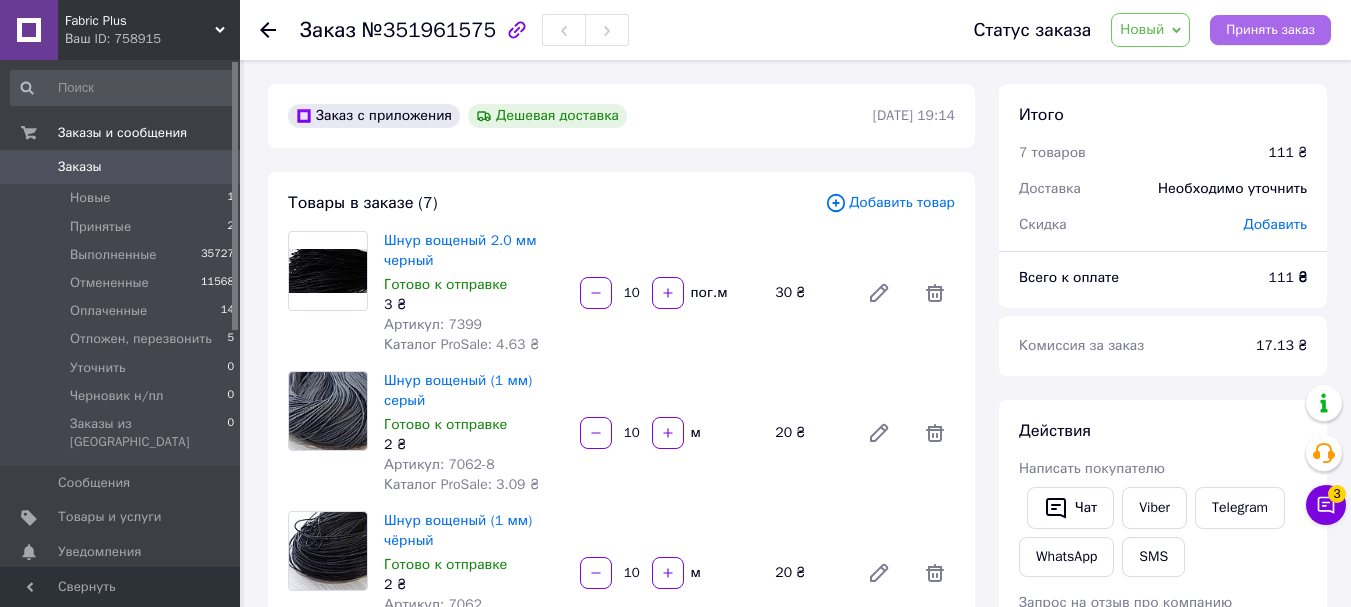 click on "Принять заказ" at bounding box center (1270, 30) 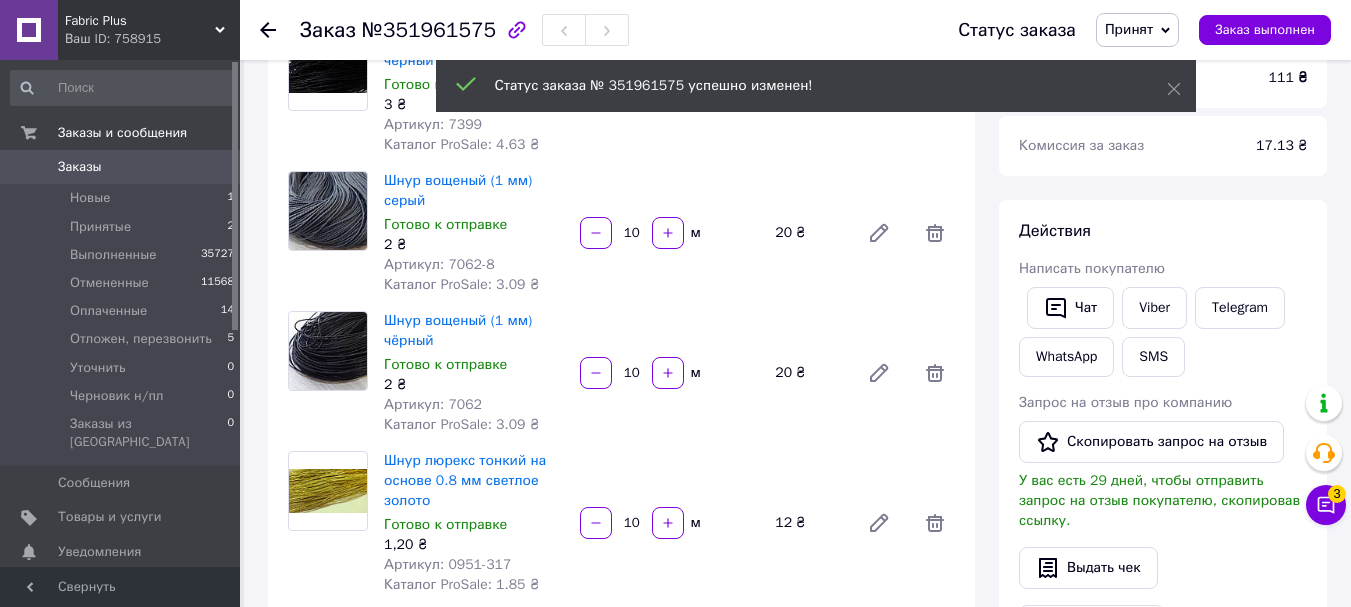 scroll, scrollTop: 400, scrollLeft: 0, axis: vertical 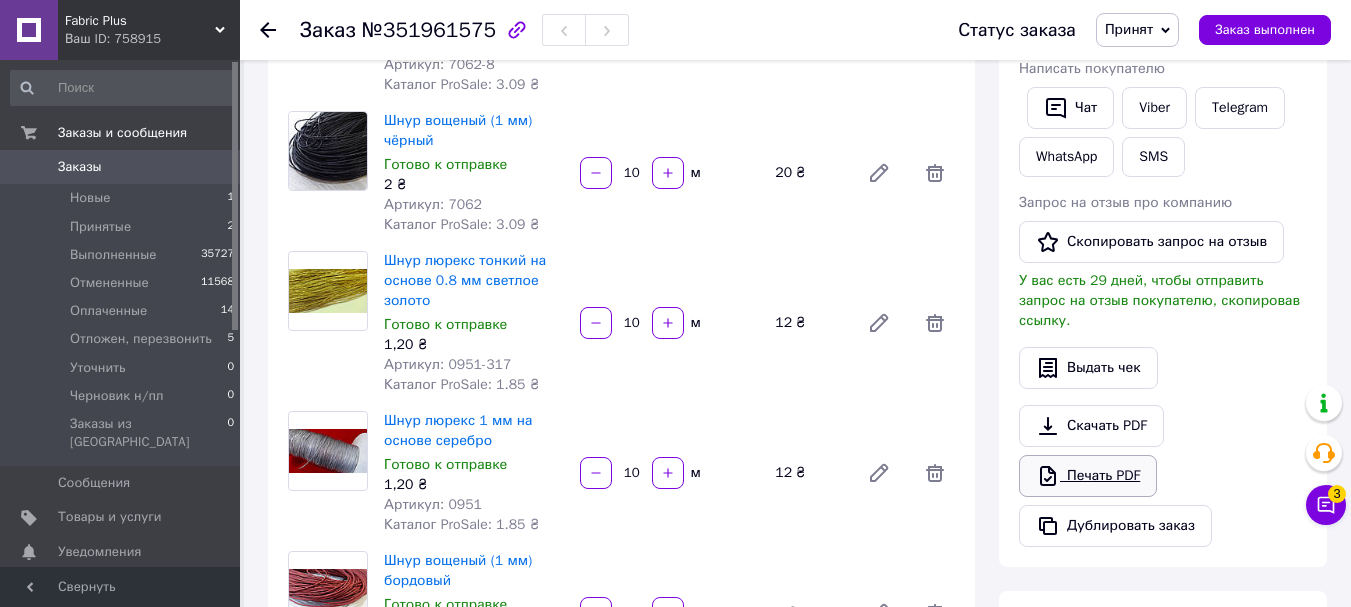 click on "Печать PDF" at bounding box center [1088, 476] 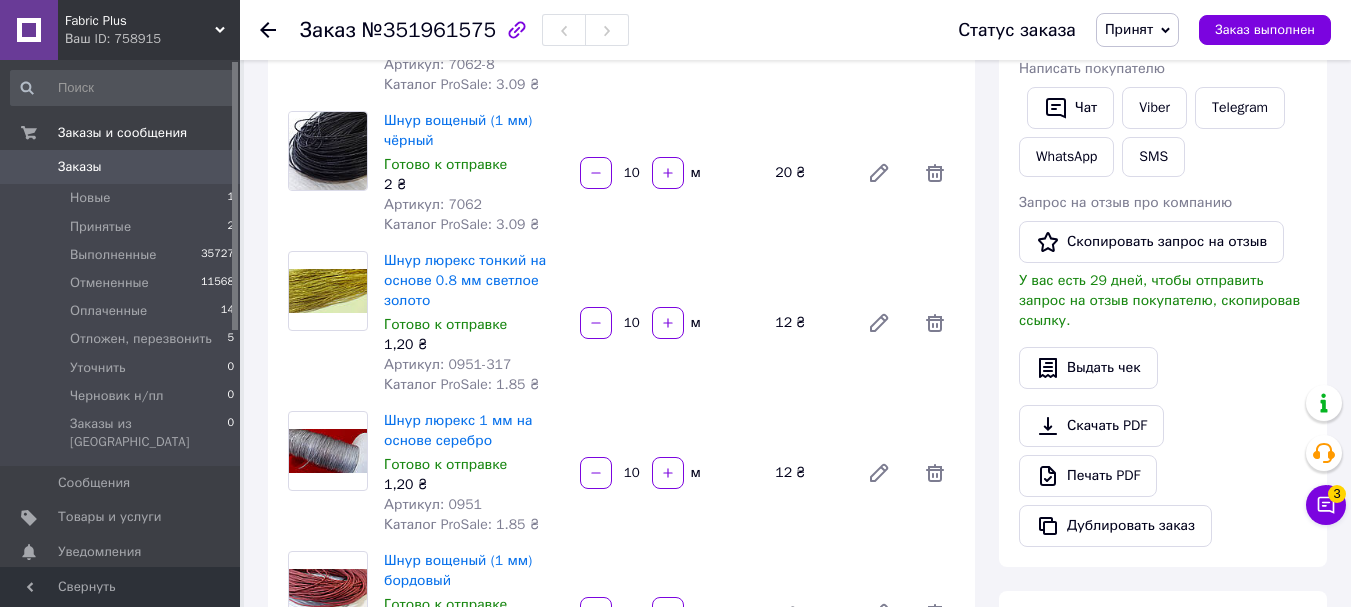 click 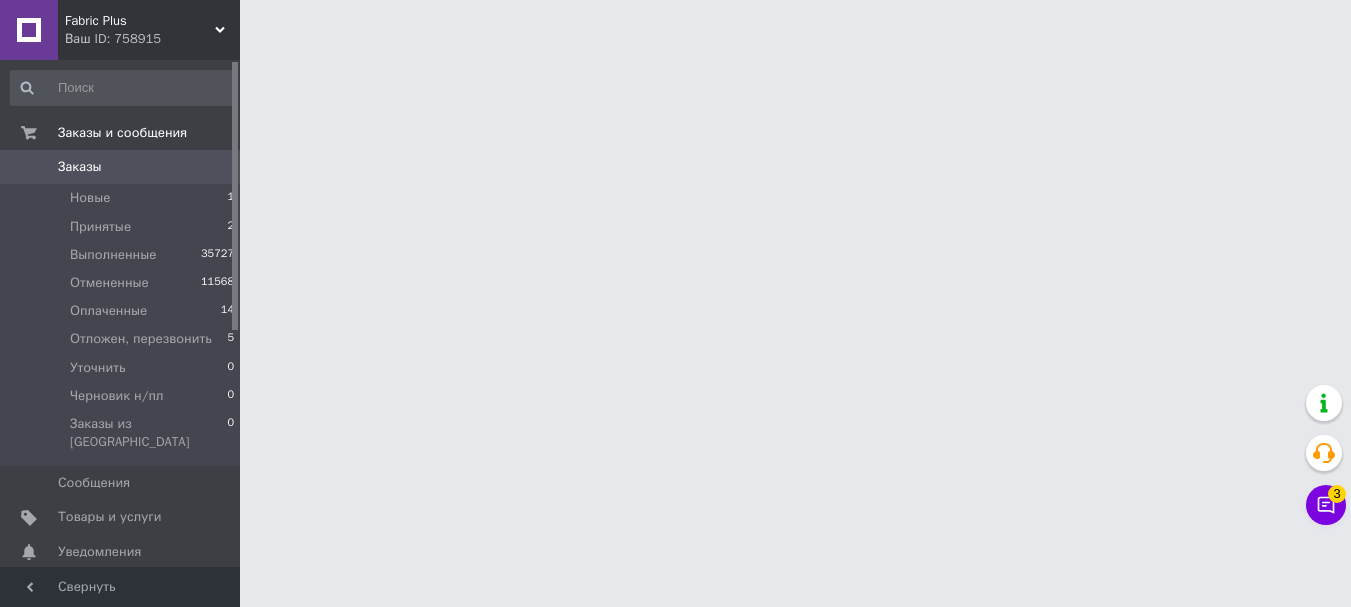 scroll, scrollTop: 0, scrollLeft: 0, axis: both 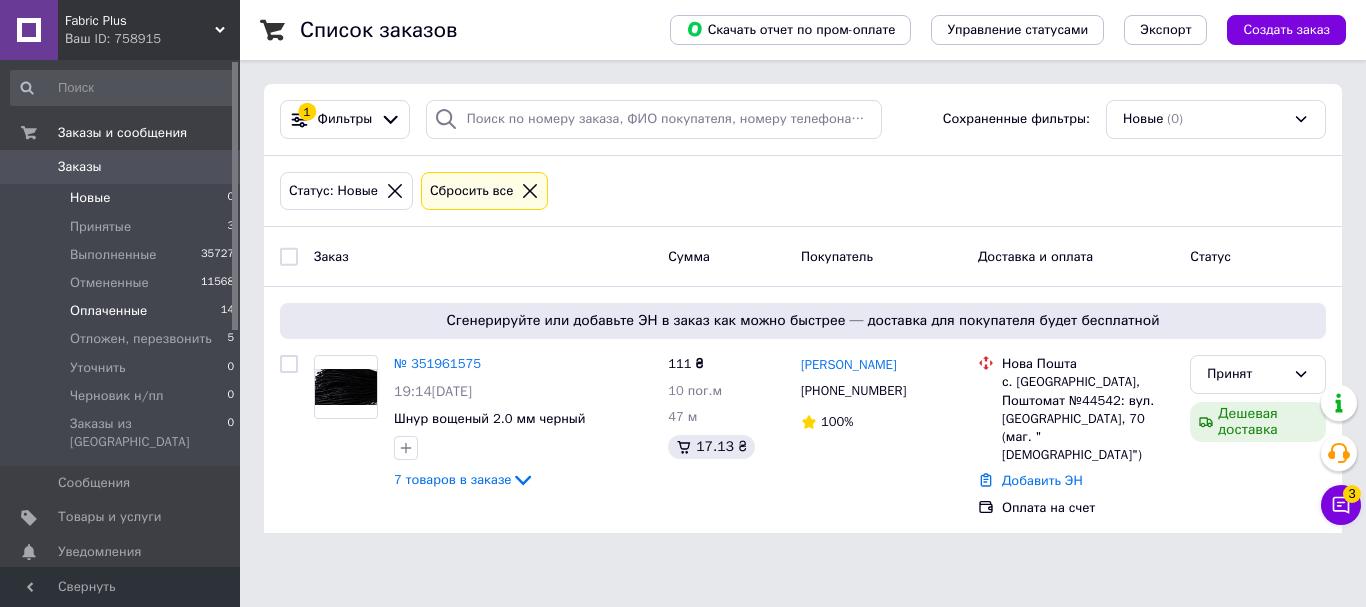 click on "Оплаченные" at bounding box center (108, 311) 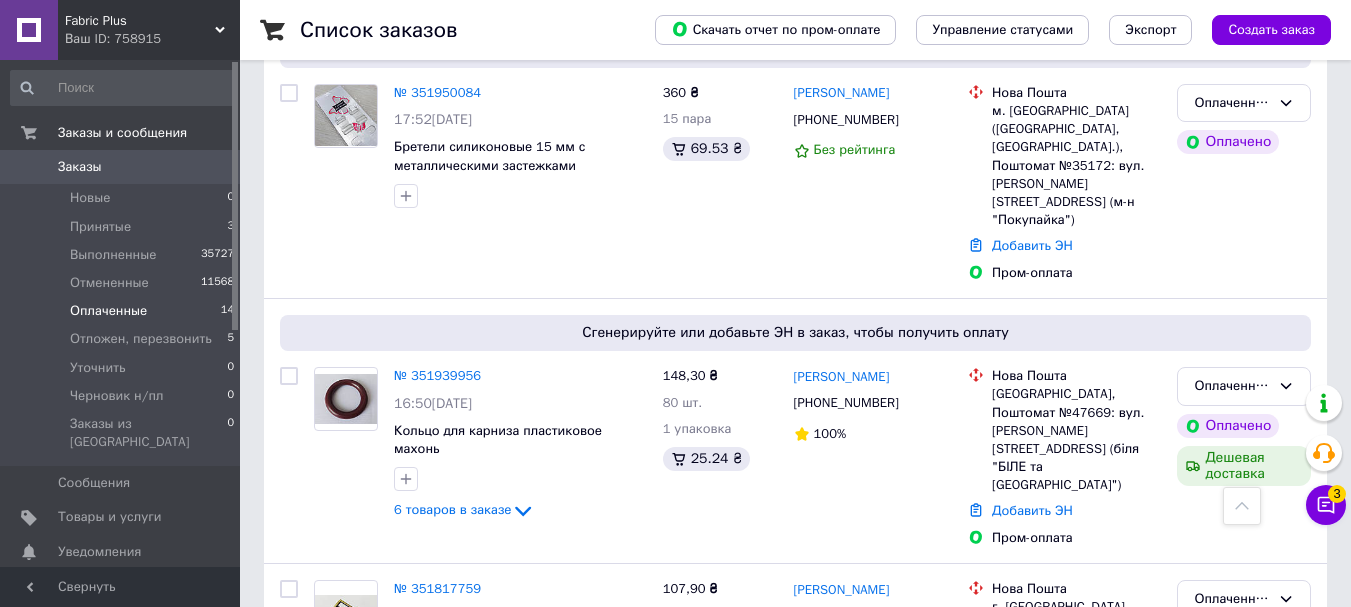 scroll, scrollTop: 600, scrollLeft: 0, axis: vertical 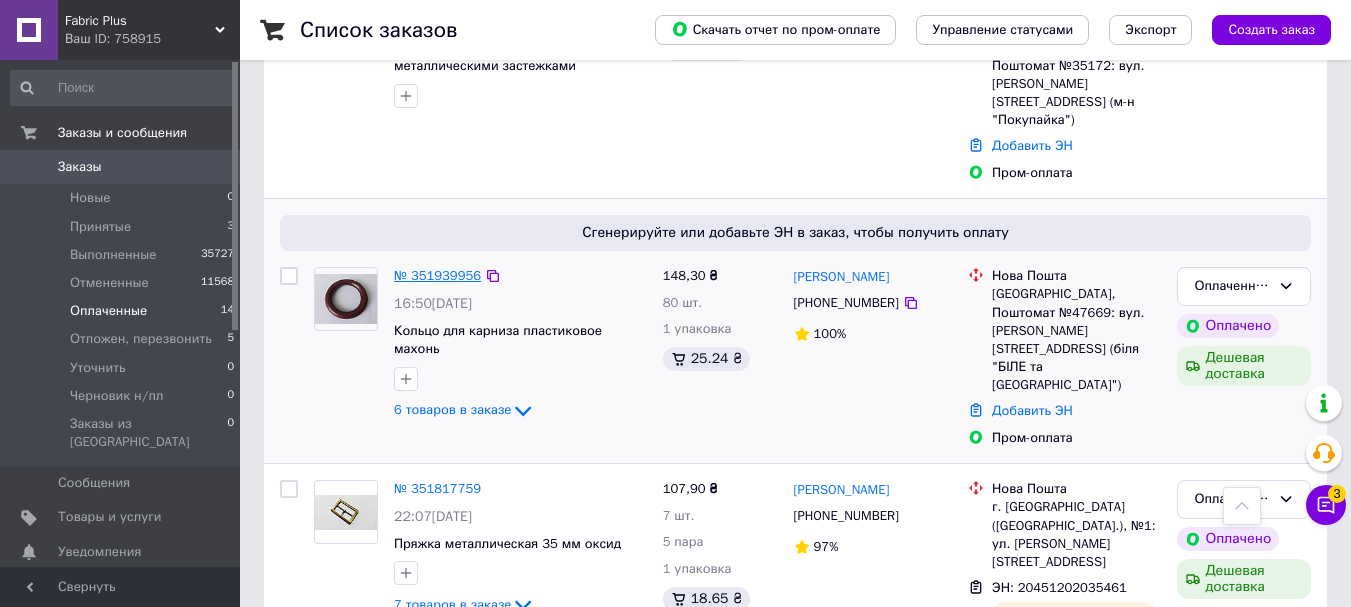 click on "№ 351939956" at bounding box center (437, 275) 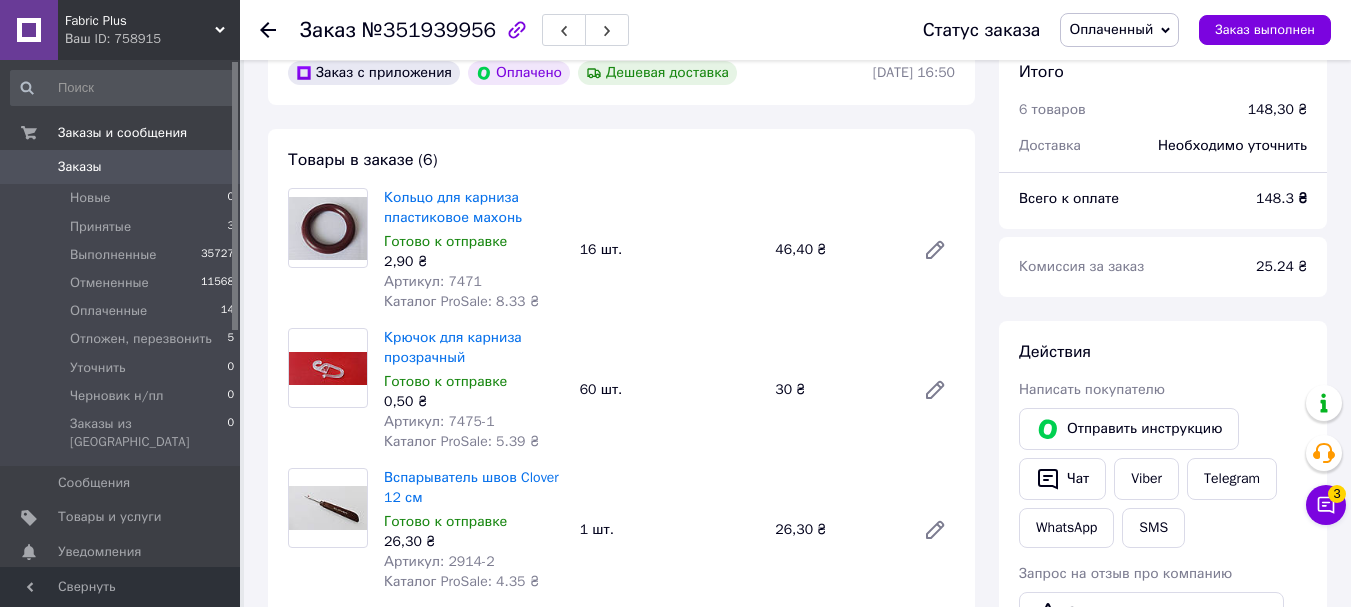 scroll, scrollTop: 800, scrollLeft: 0, axis: vertical 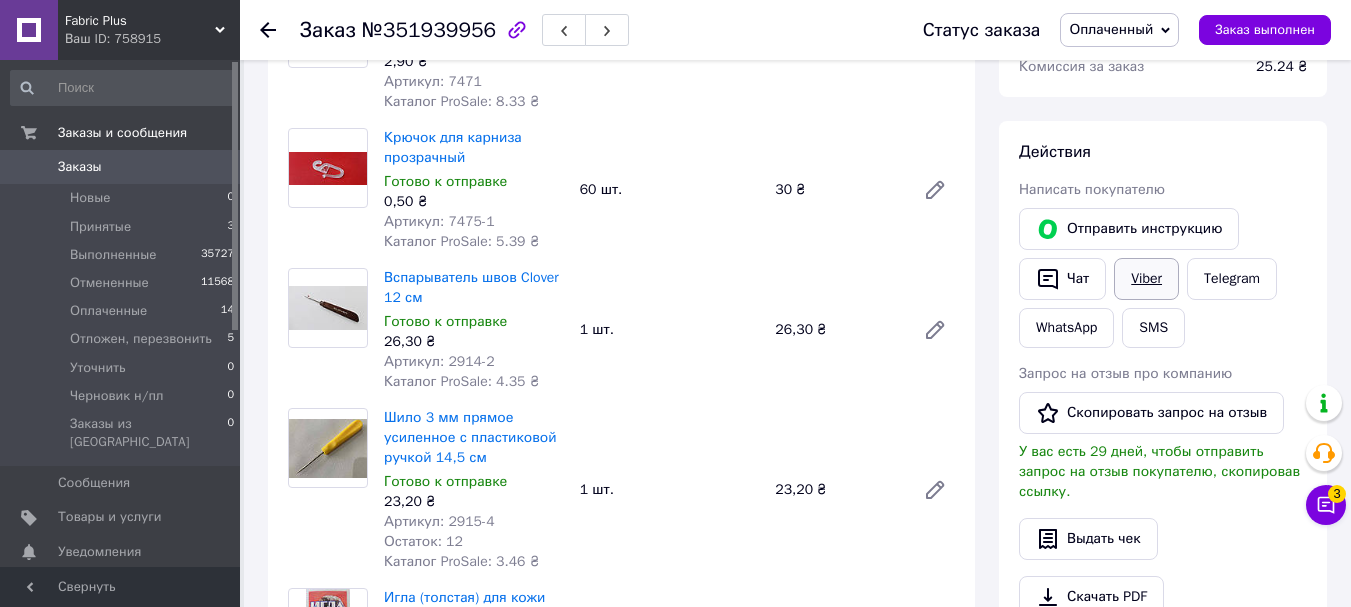 click on "Viber" at bounding box center [1146, 279] 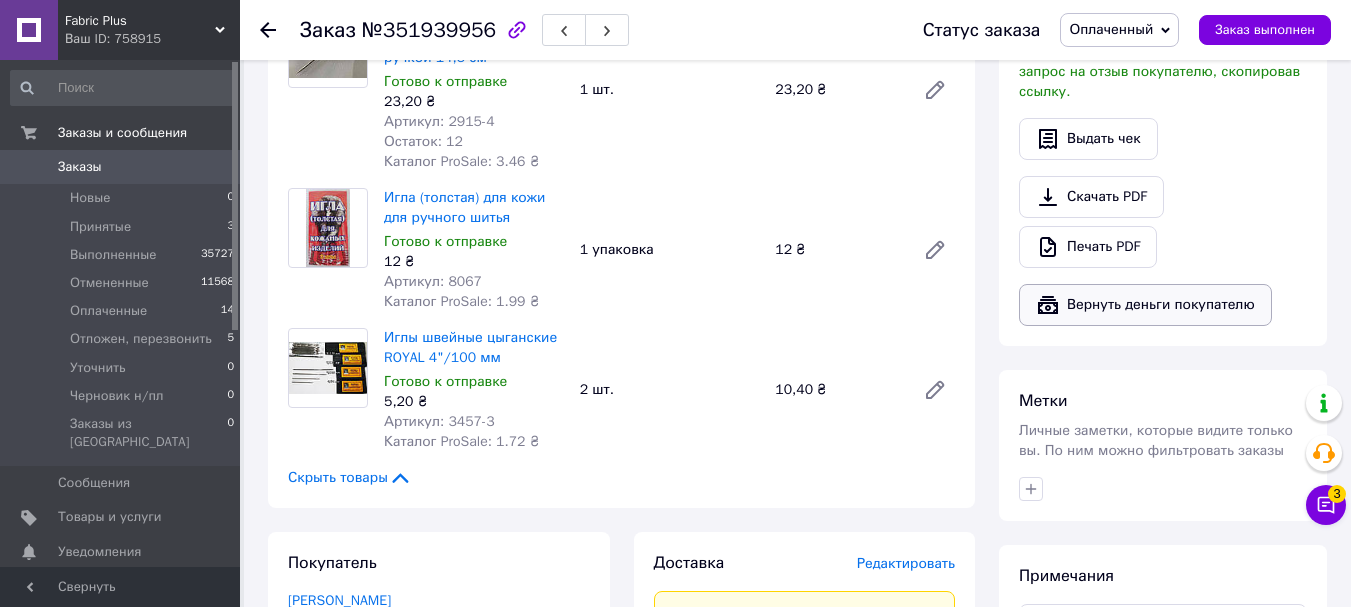 scroll, scrollTop: 1000, scrollLeft: 0, axis: vertical 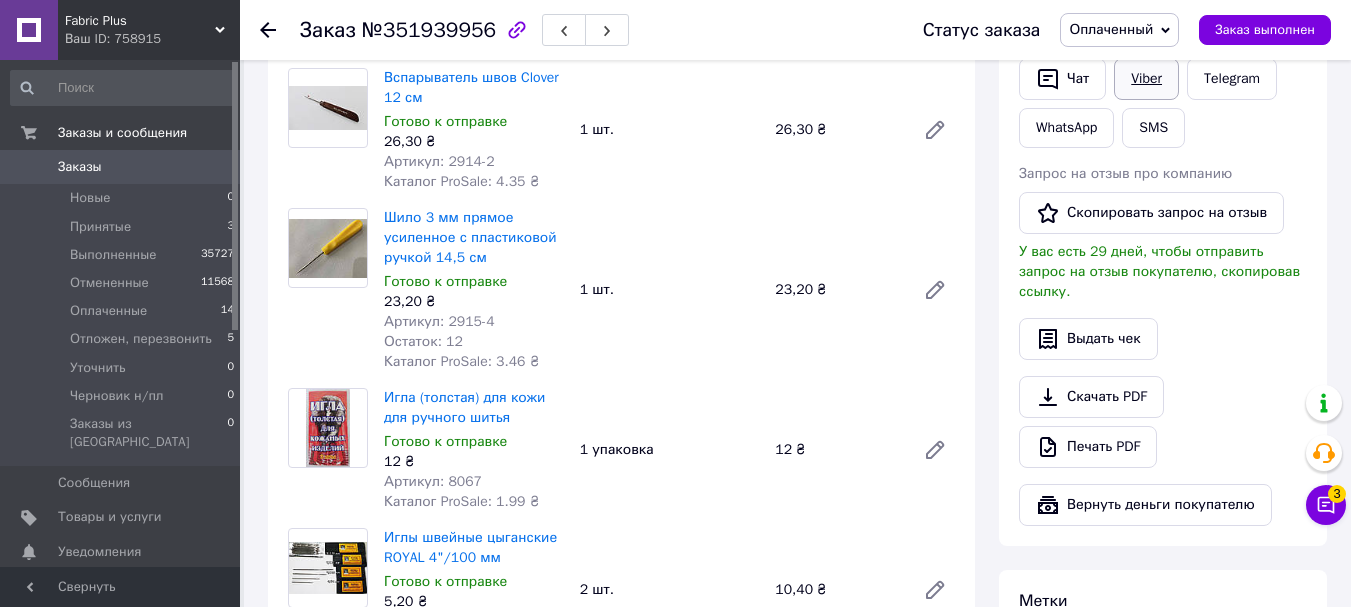 click on "Viber" at bounding box center [1146, 79] 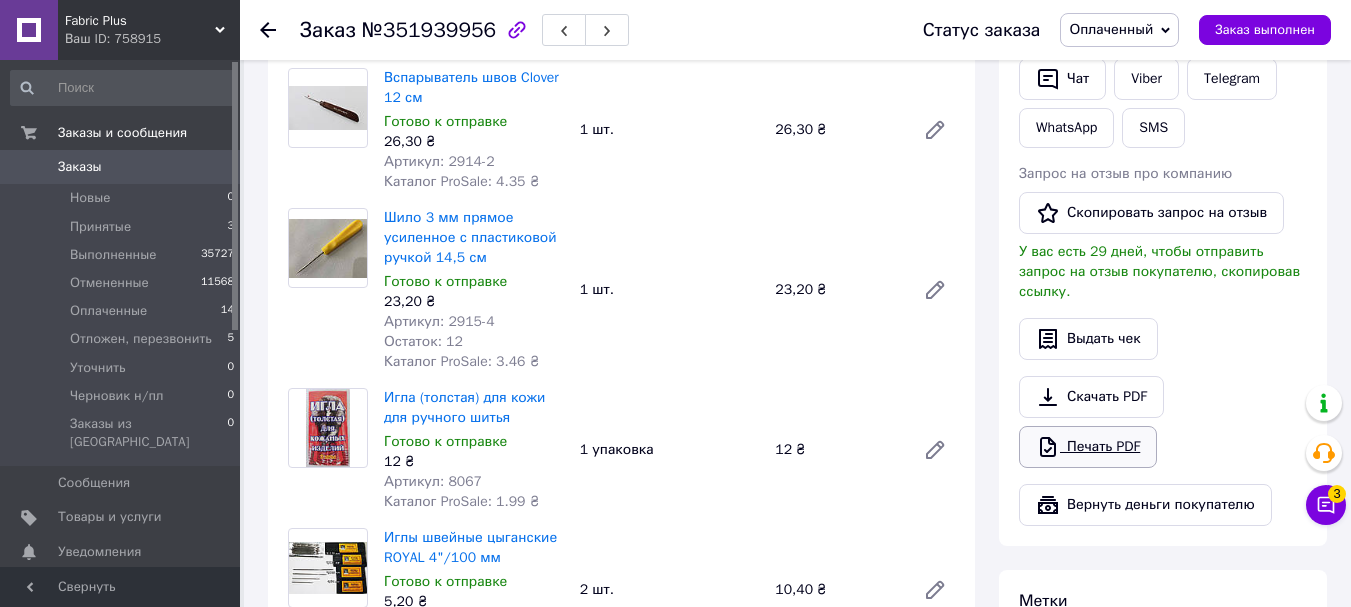 click on "Печать PDF" at bounding box center (1088, 447) 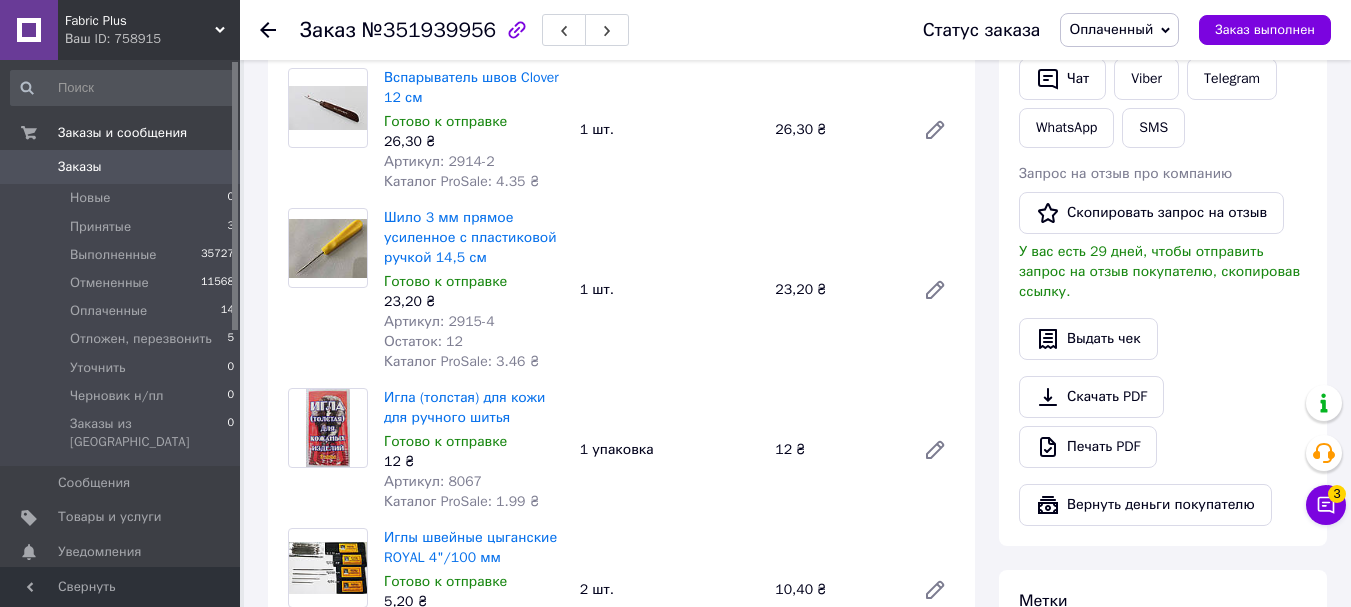 click 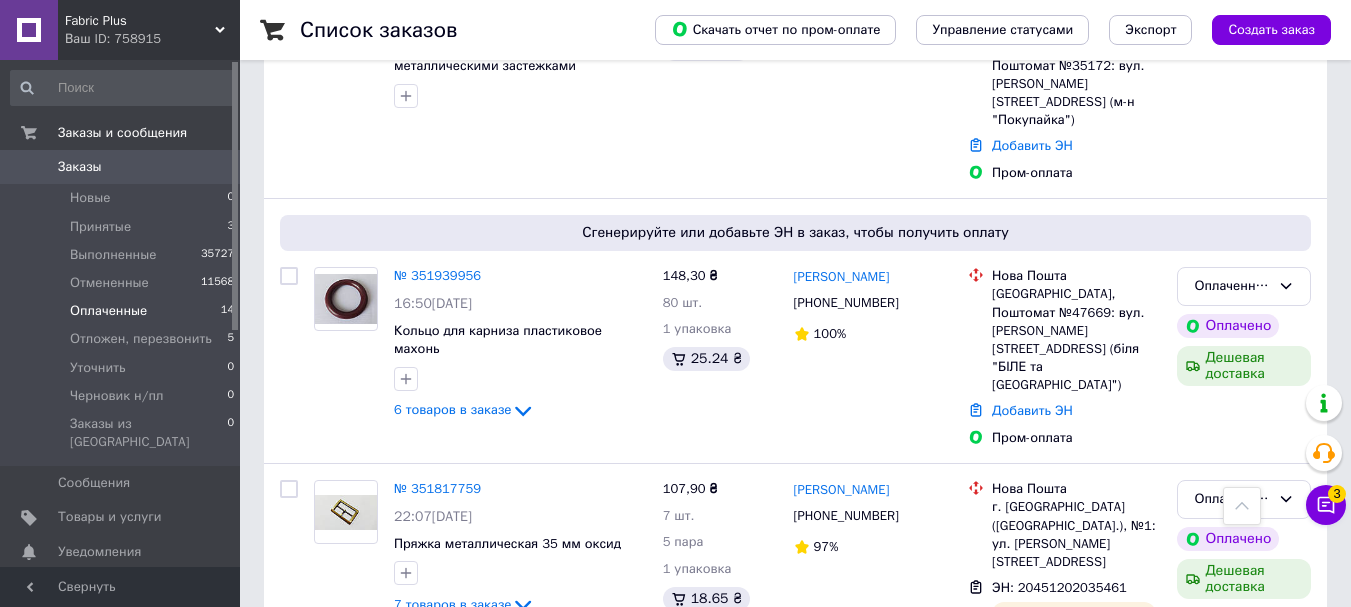 scroll, scrollTop: 400, scrollLeft: 0, axis: vertical 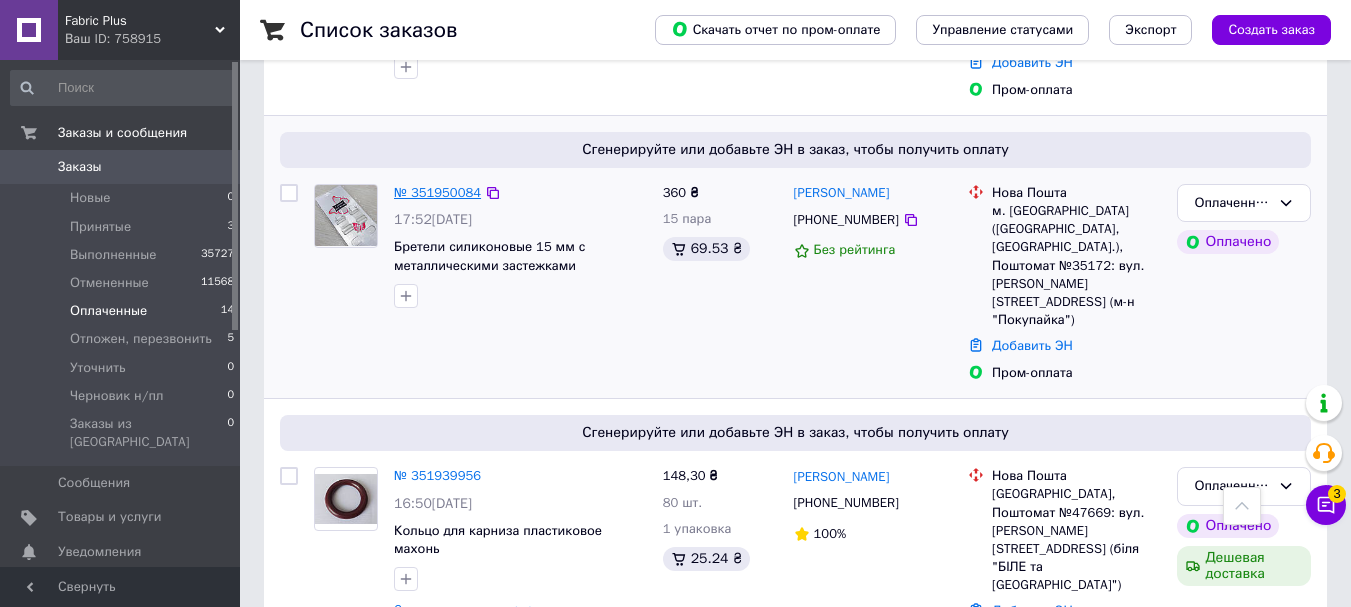 click on "№ 351950084" at bounding box center [437, 192] 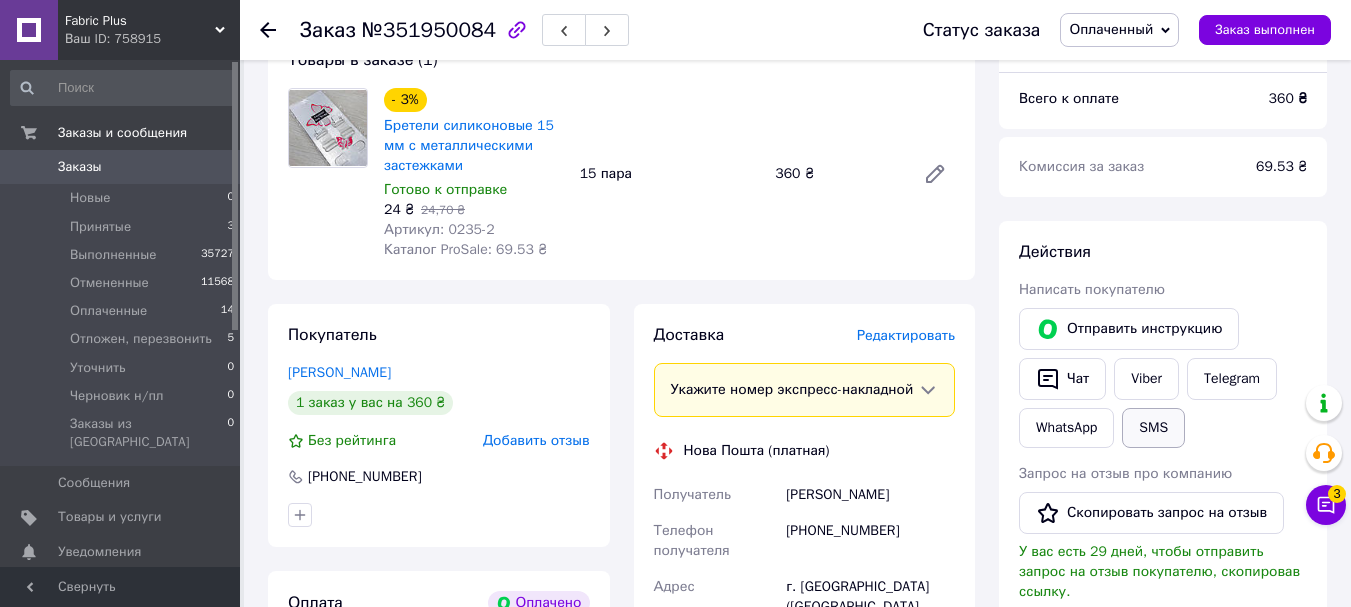 scroll, scrollTop: 900, scrollLeft: 0, axis: vertical 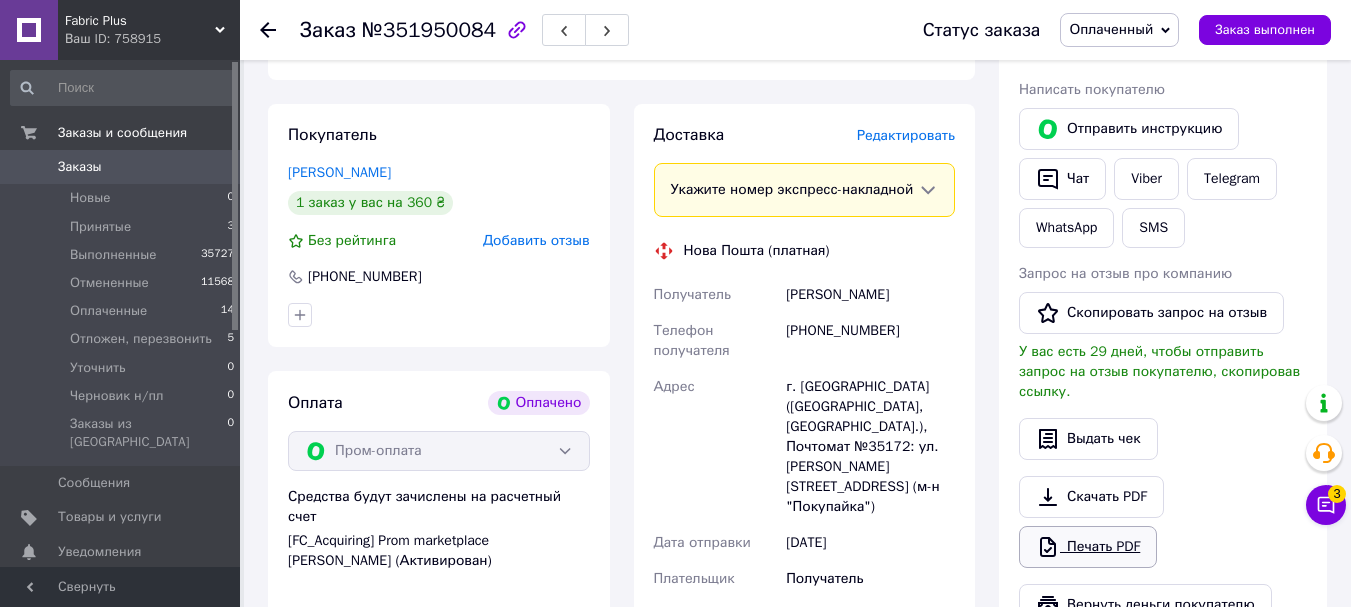 click on "Печать PDF" at bounding box center [1088, 547] 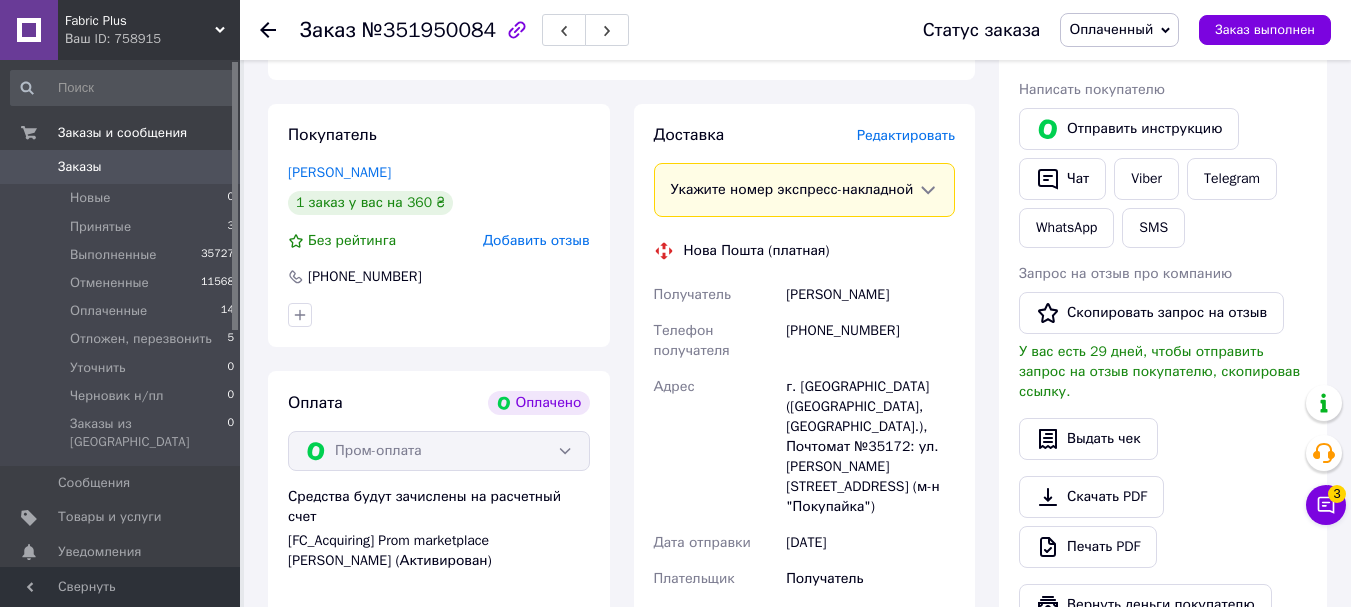 click 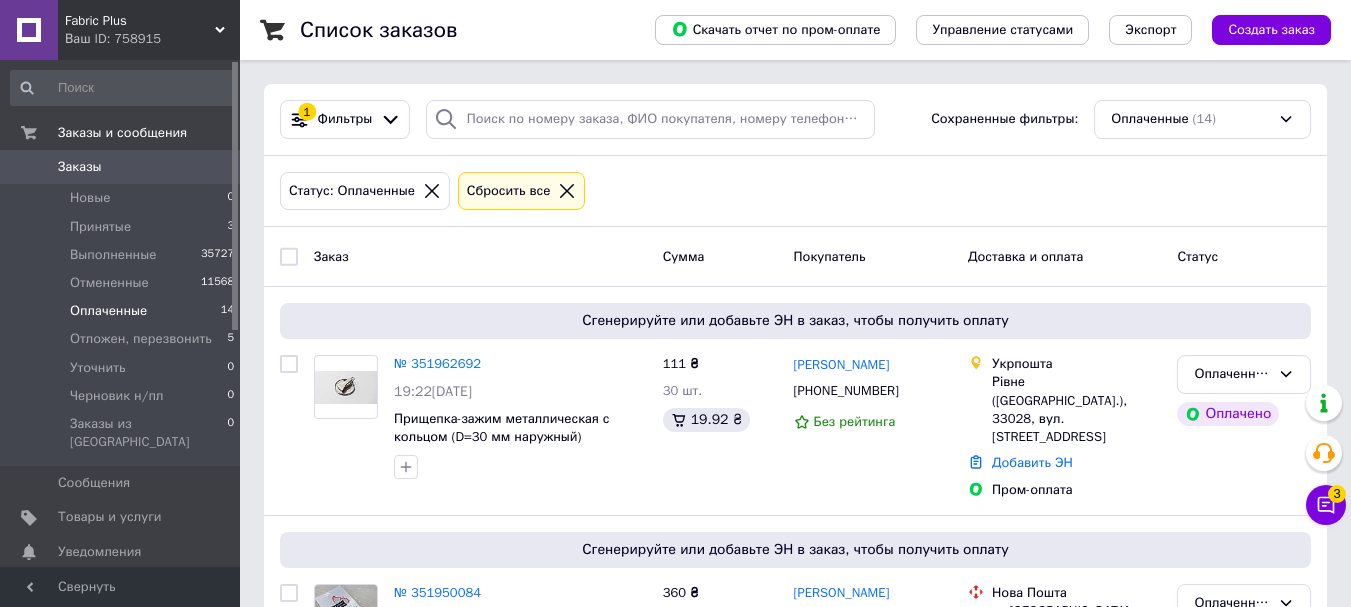 scroll, scrollTop: 200, scrollLeft: 0, axis: vertical 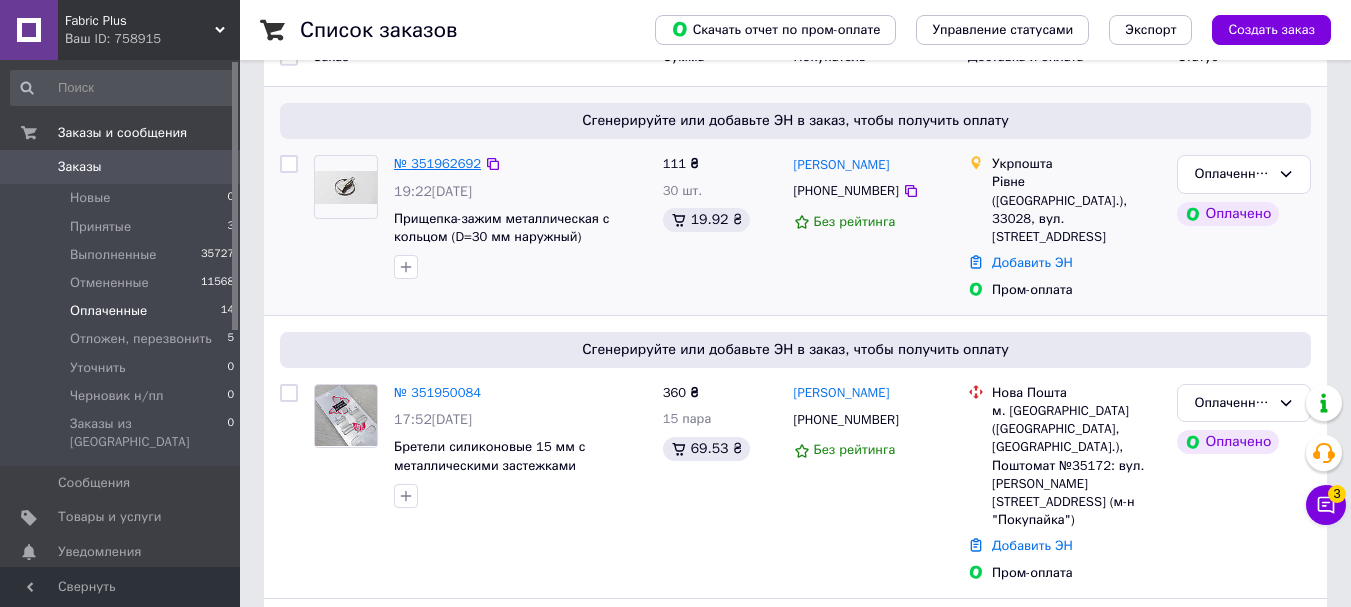 click on "№ 351962692" at bounding box center [437, 163] 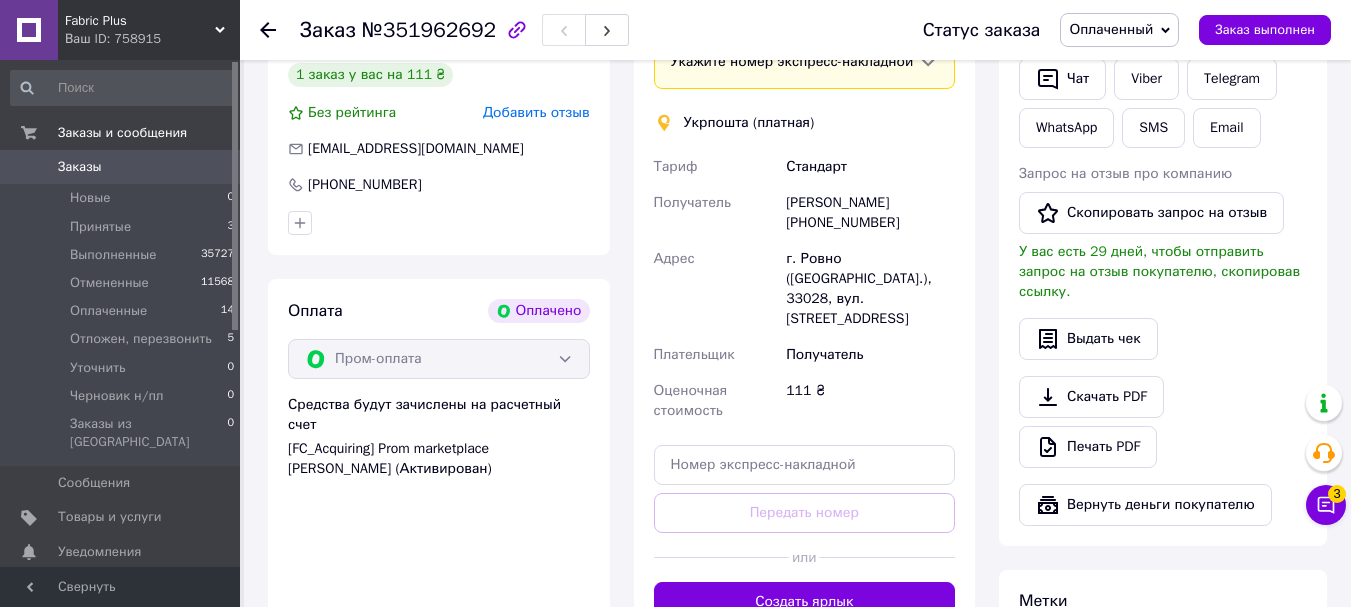 scroll, scrollTop: 1100, scrollLeft: 0, axis: vertical 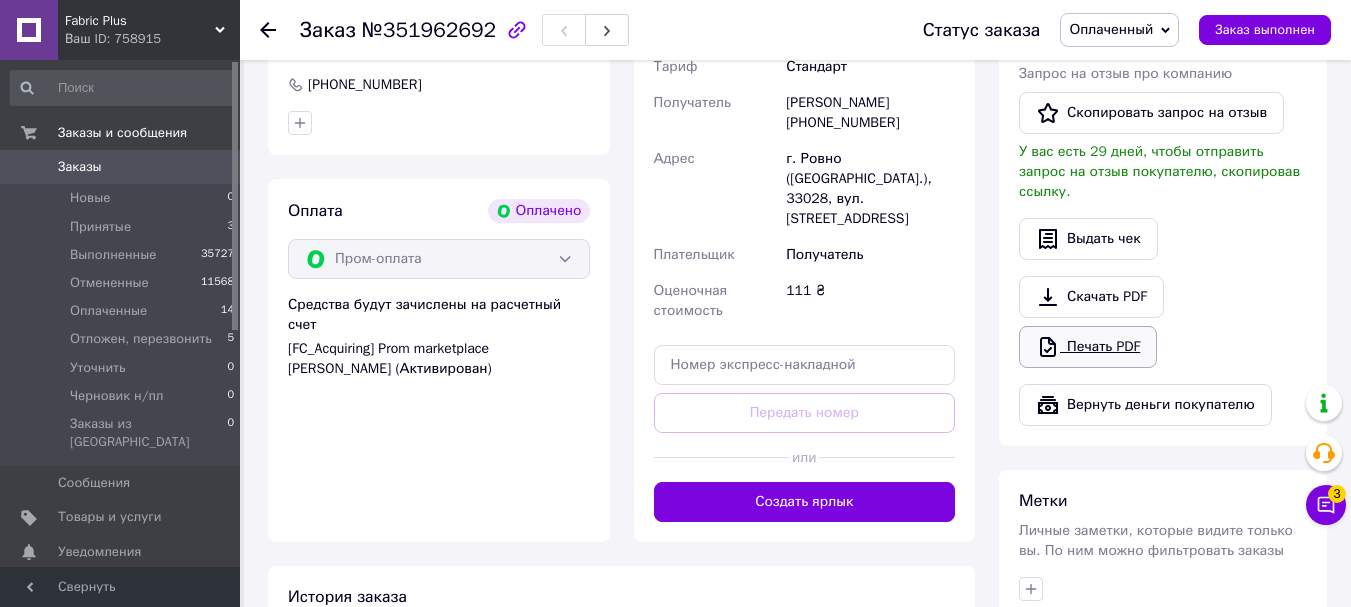 click on "Печать PDF" at bounding box center [1088, 347] 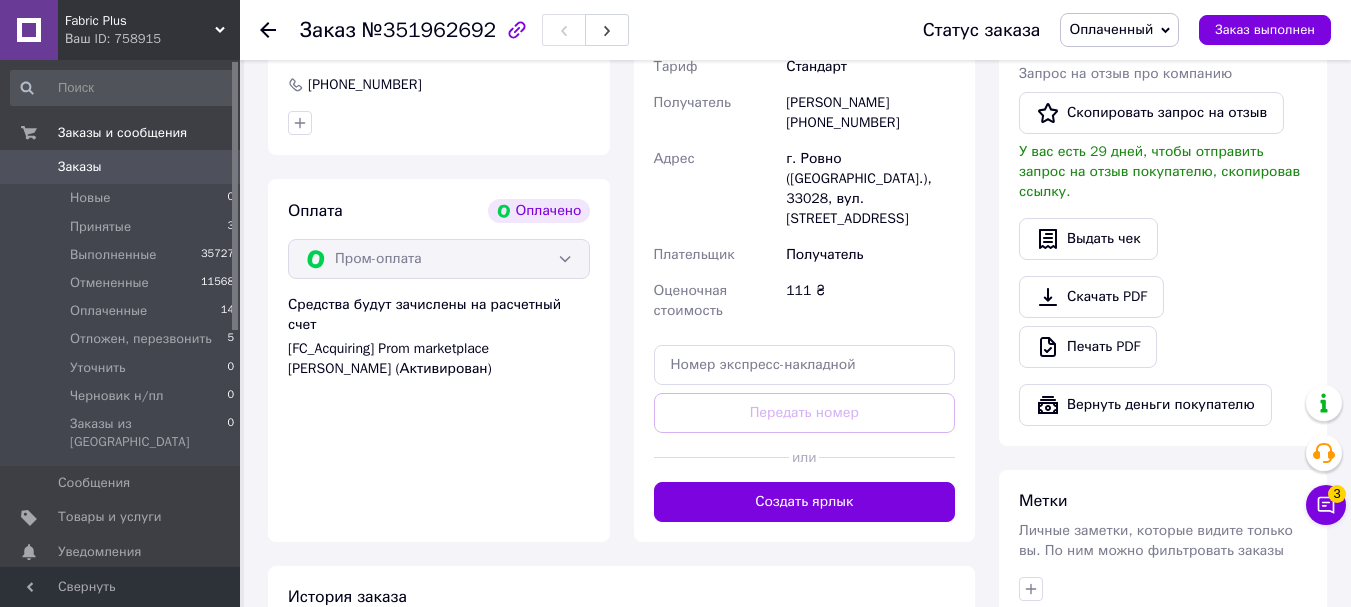 scroll, scrollTop: 900, scrollLeft: 0, axis: vertical 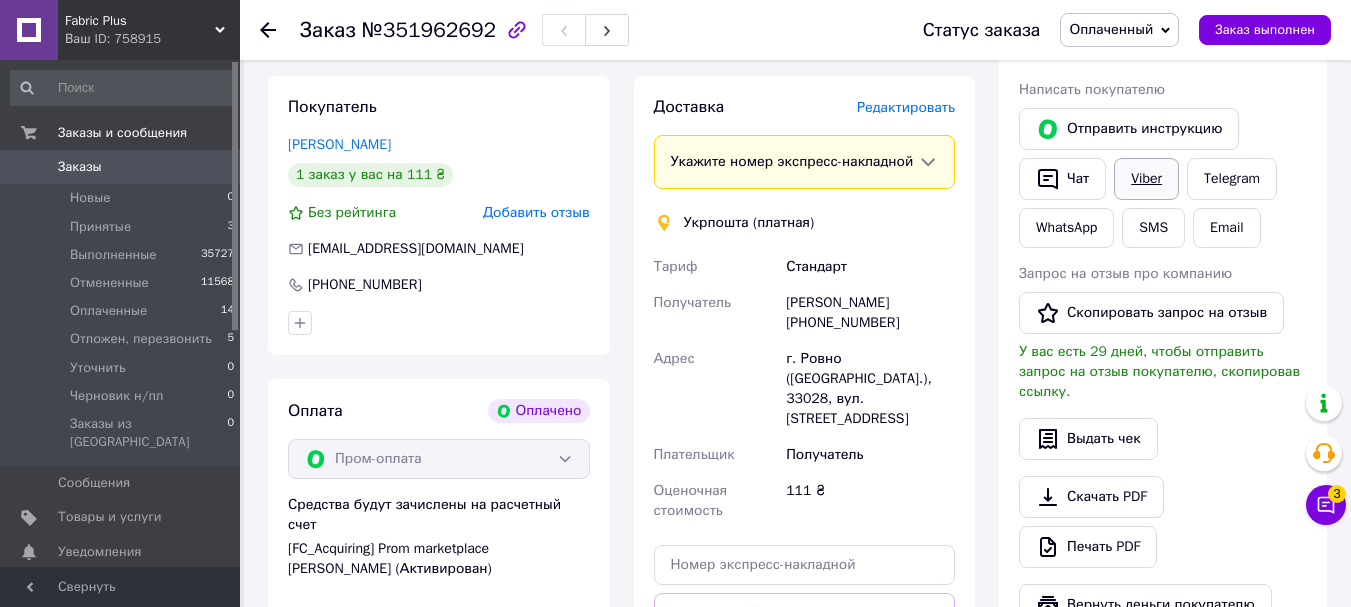 click on "Viber" at bounding box center (1146, 179) 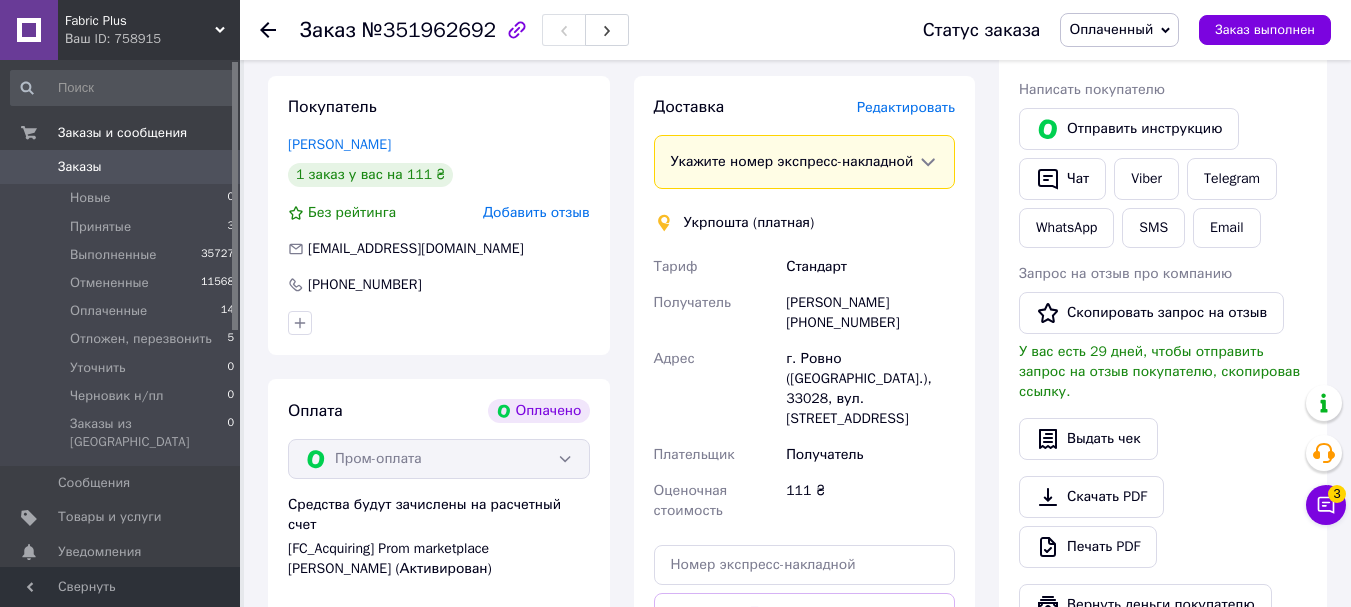 click 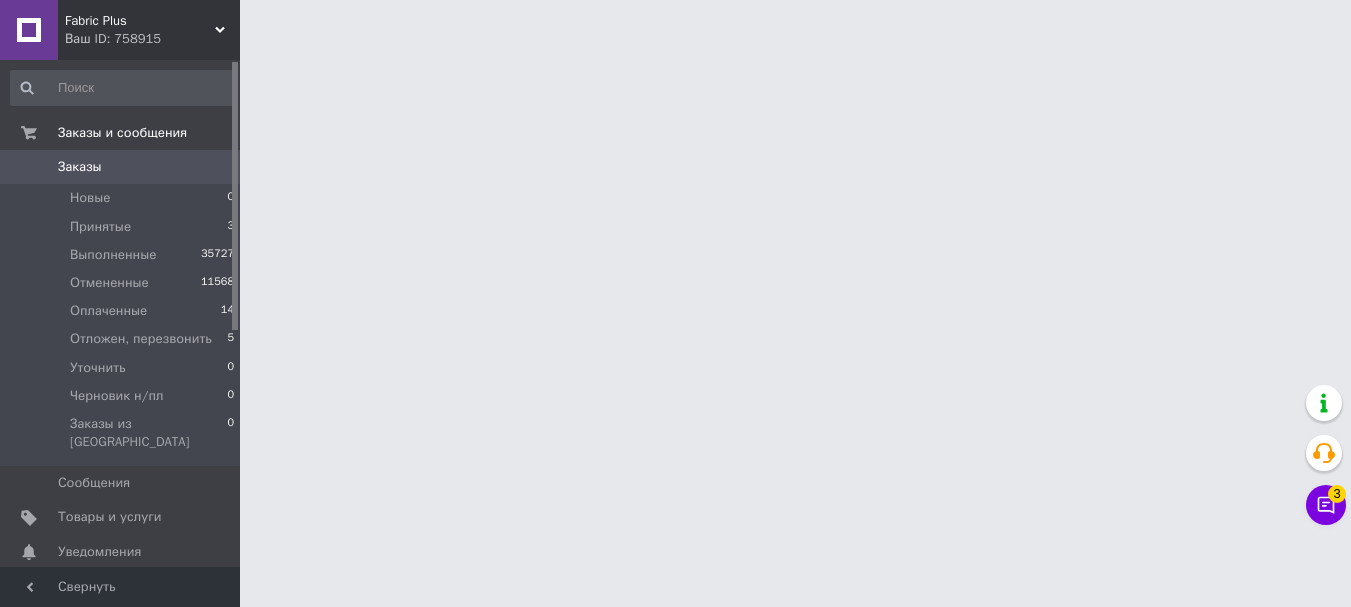 scroll, scrollTop: 0, scrollLeft: 0, axis: both 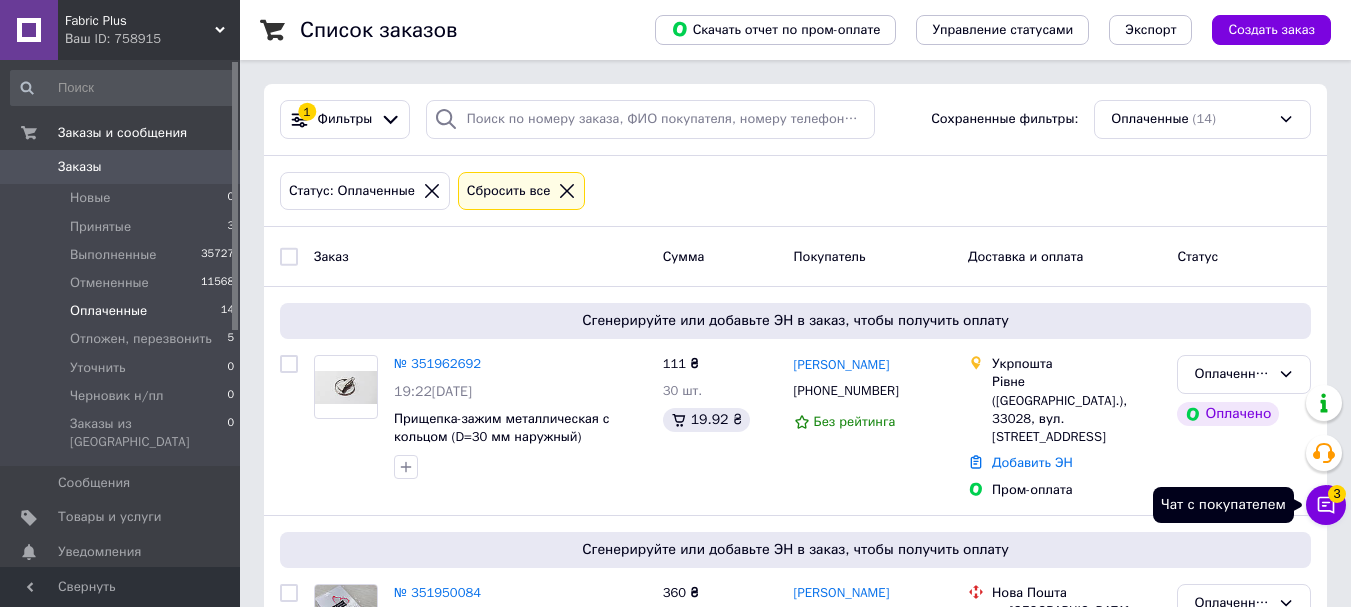 click 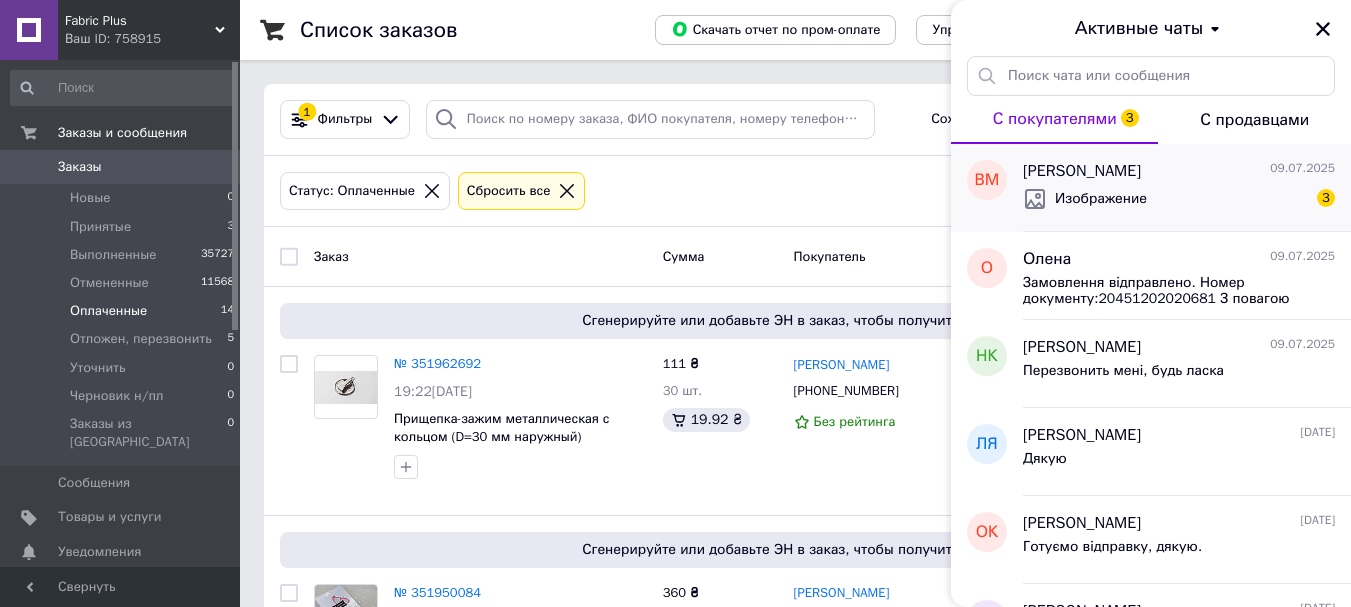 click on "Изображение 3" at bounding box center [1179, 199] 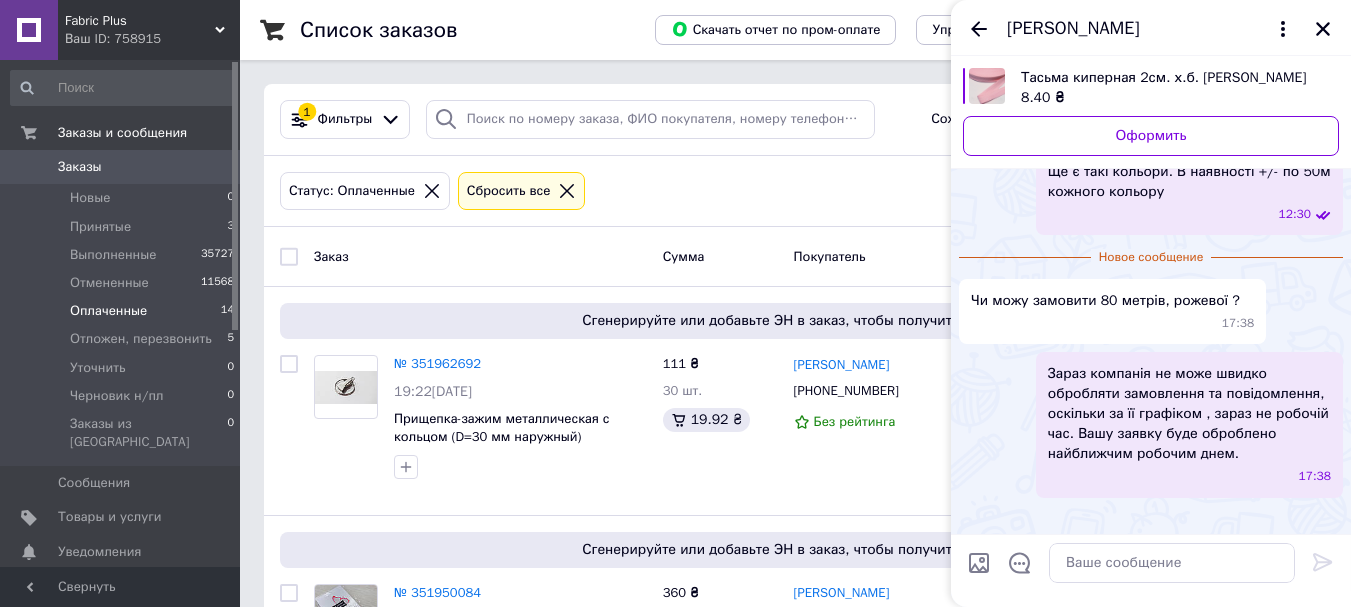 scroll, scrollTop: 1839, scrollLeft: 0, axis: vertical 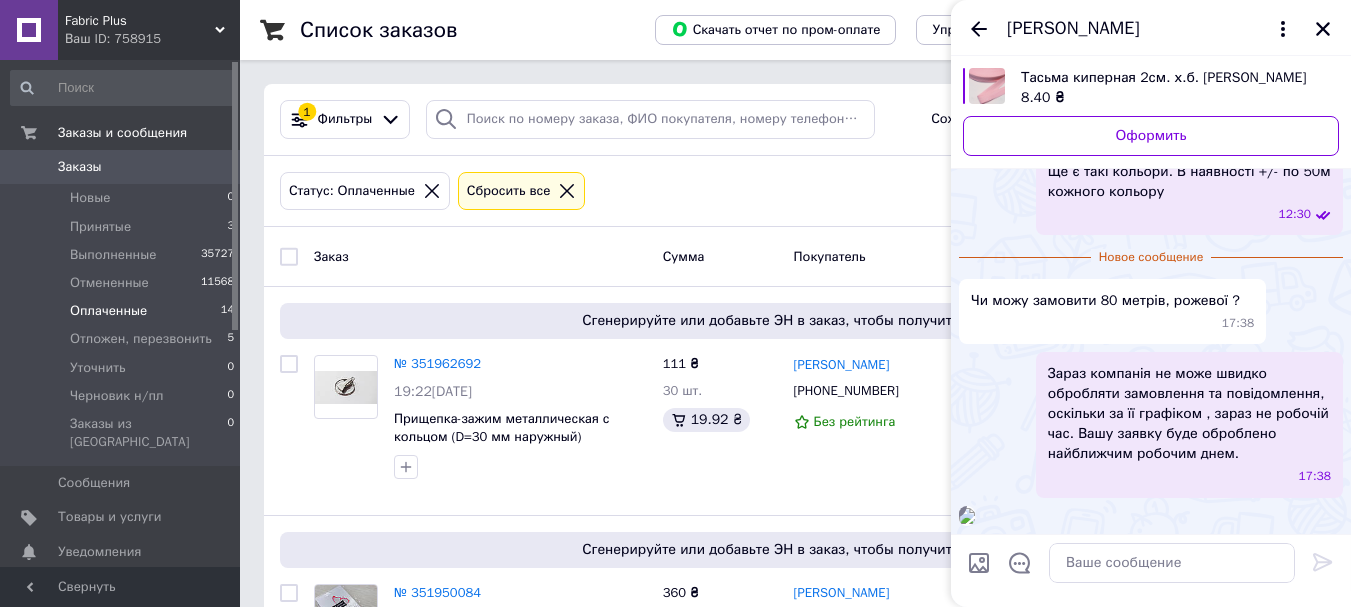 click on "Тасьма киперная 2см. х.б. [PERSON_NAME]" at bounding box center (1172, 78) 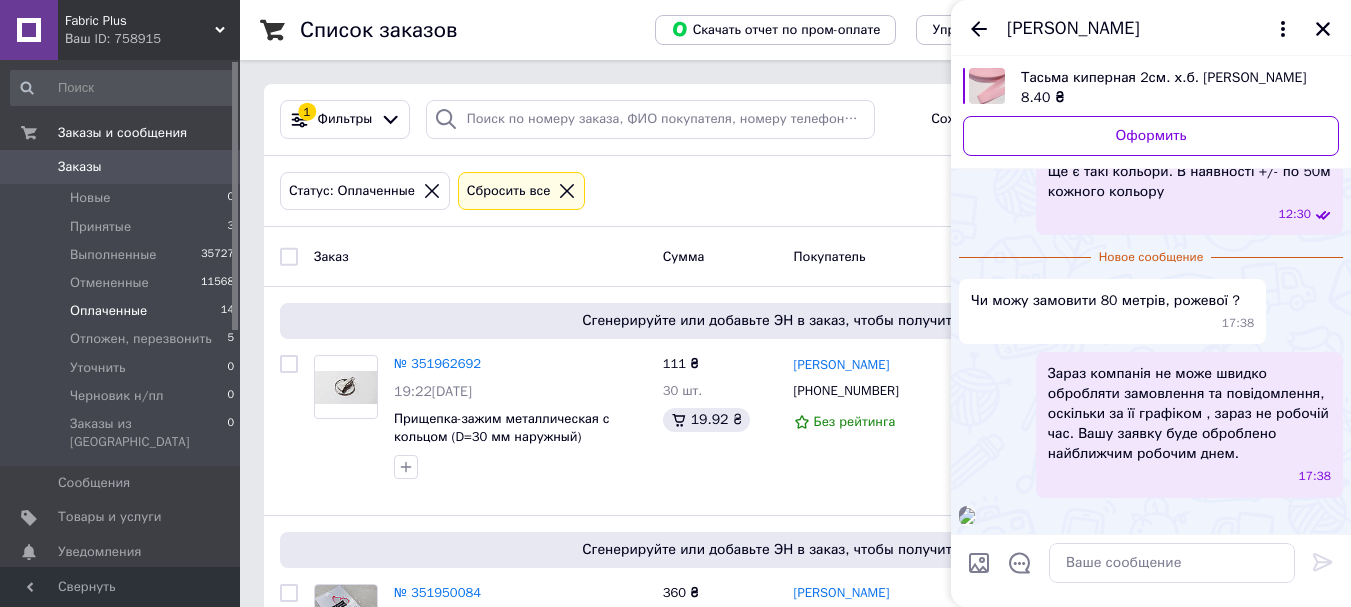 scroll, scrollTop: 1639, scrollLeft: 0, axis: vertical 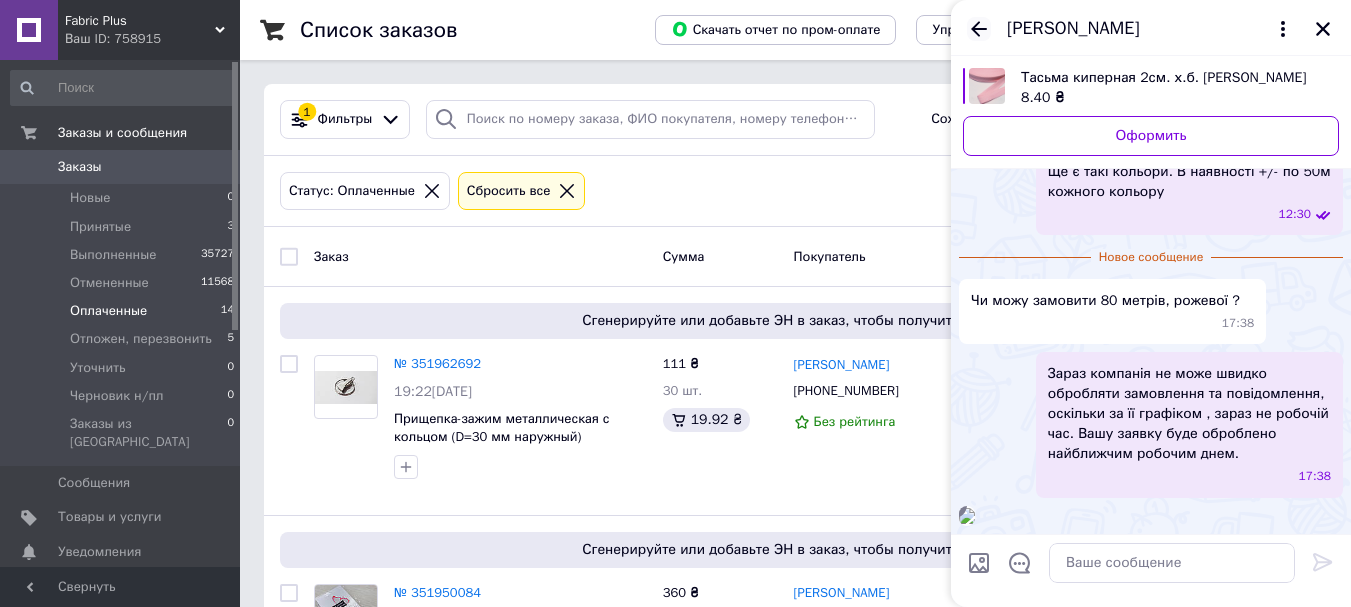 click 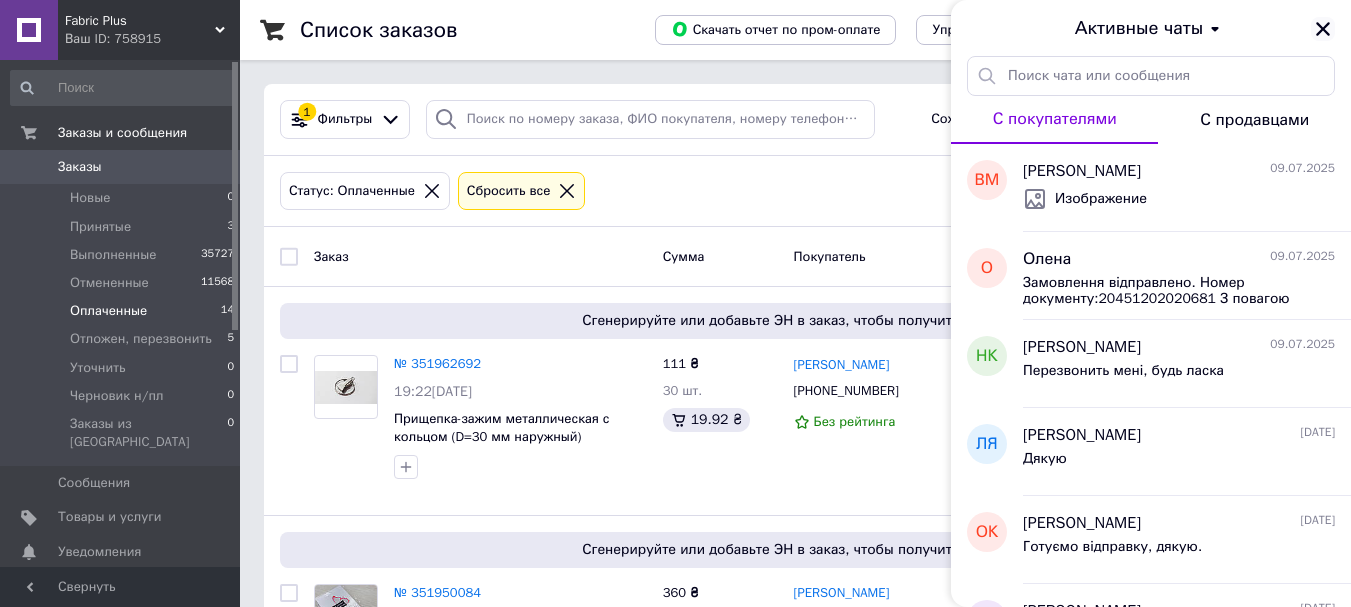 click 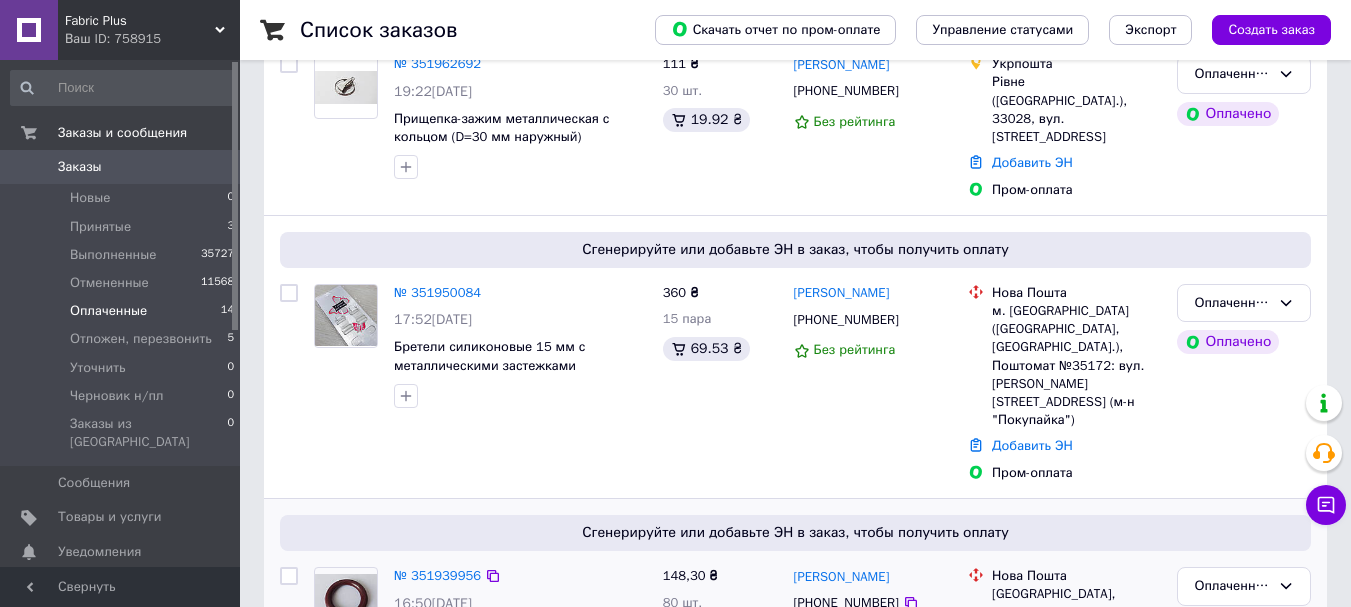 scroll, scrollTop: 200, scrollLeft: 0, axis: vertical 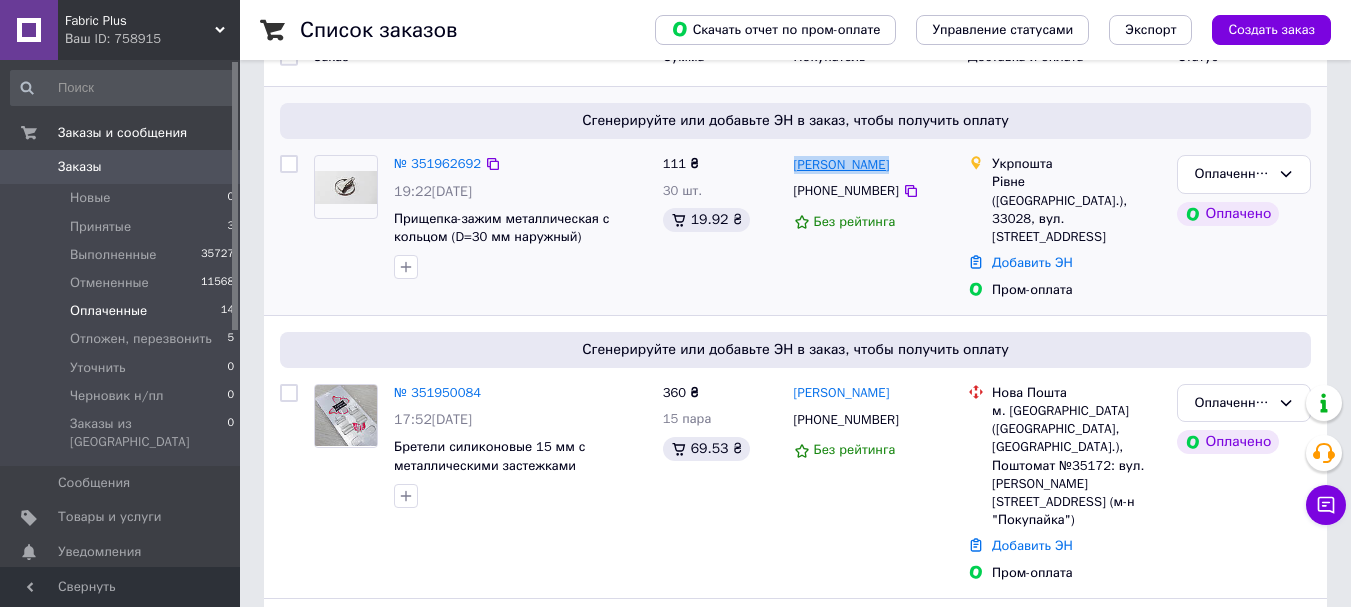 drag, startPoint x: 893, startPoint y: 166, endPoint x: 795, endPoint y: 169, distance: 98.045906 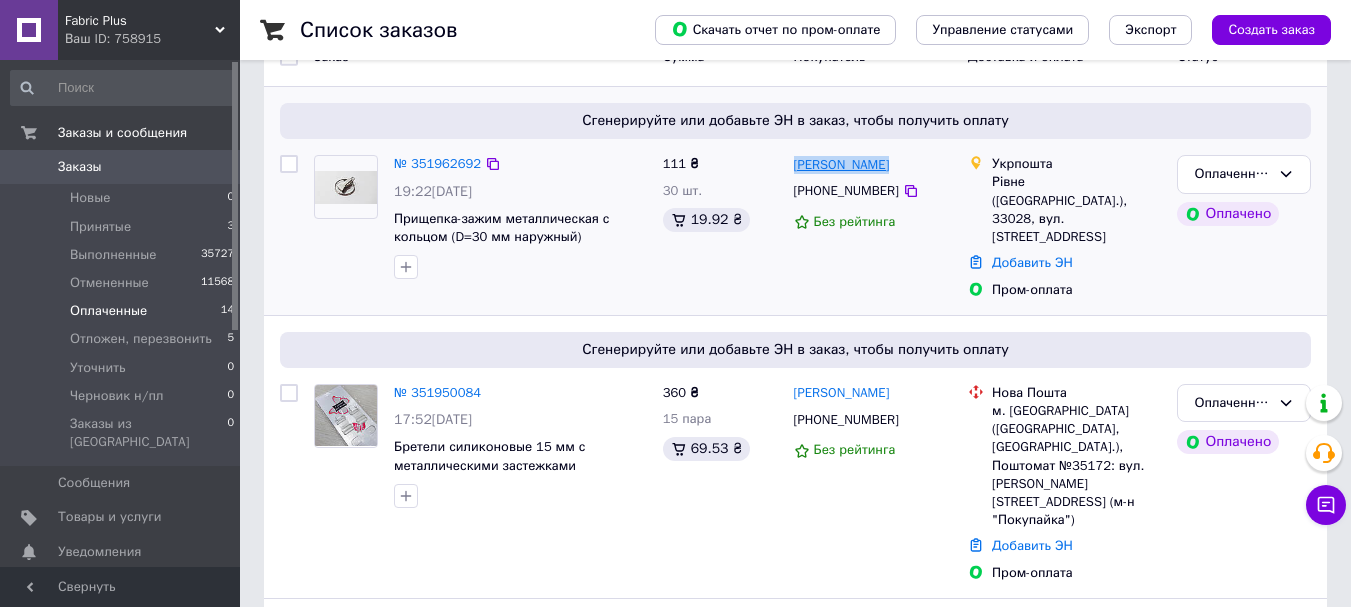 copy on "[PERSON_NAME]" 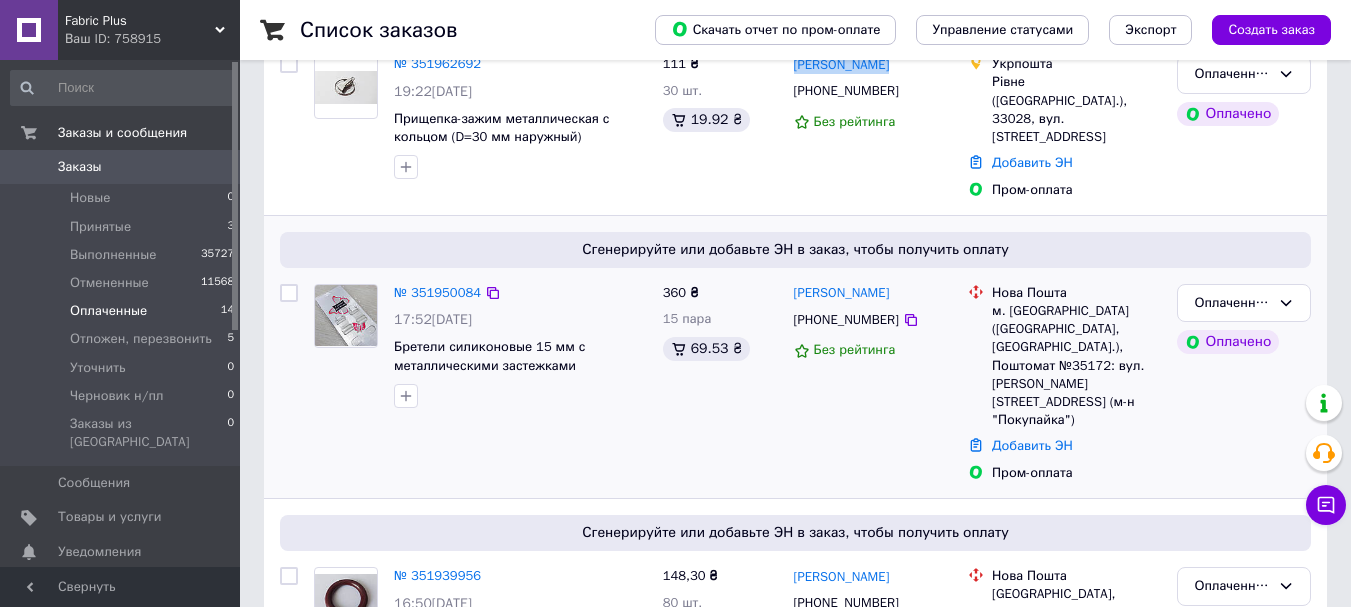 scroll, scrollTop: 400, scrollLeft: 0, axis: vertical 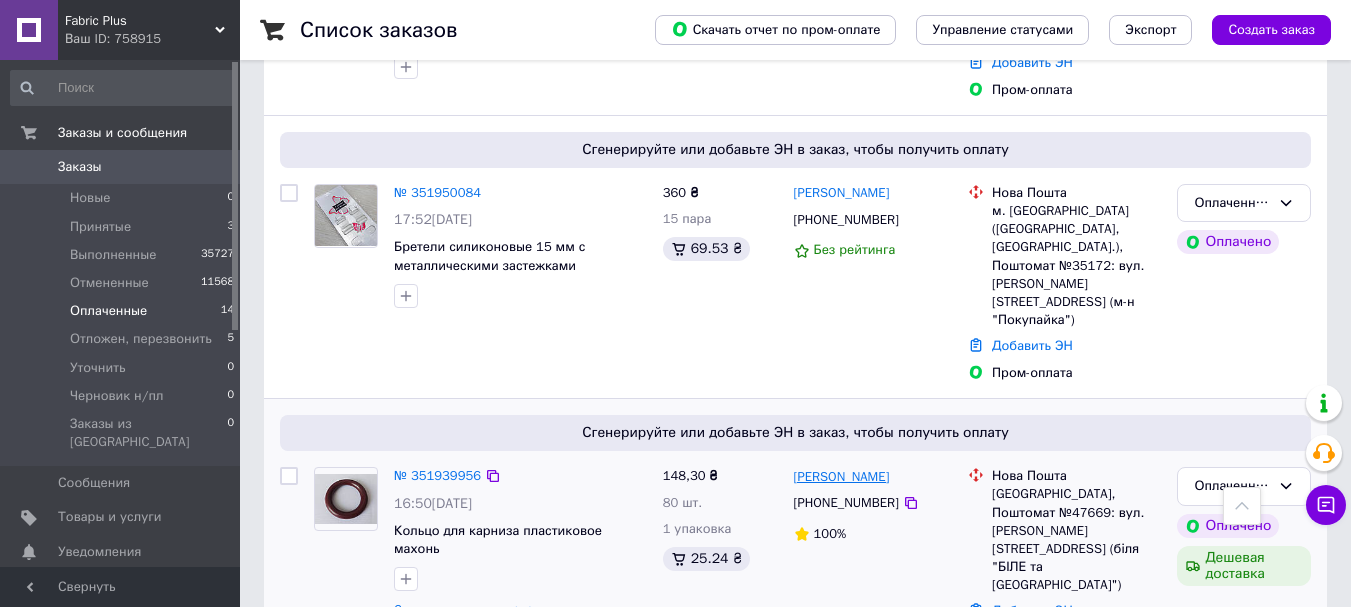 drag, startPoint x: 924, startPoint y: 421, endPoint x: 795, endPoint y: 425, distance: 129.062 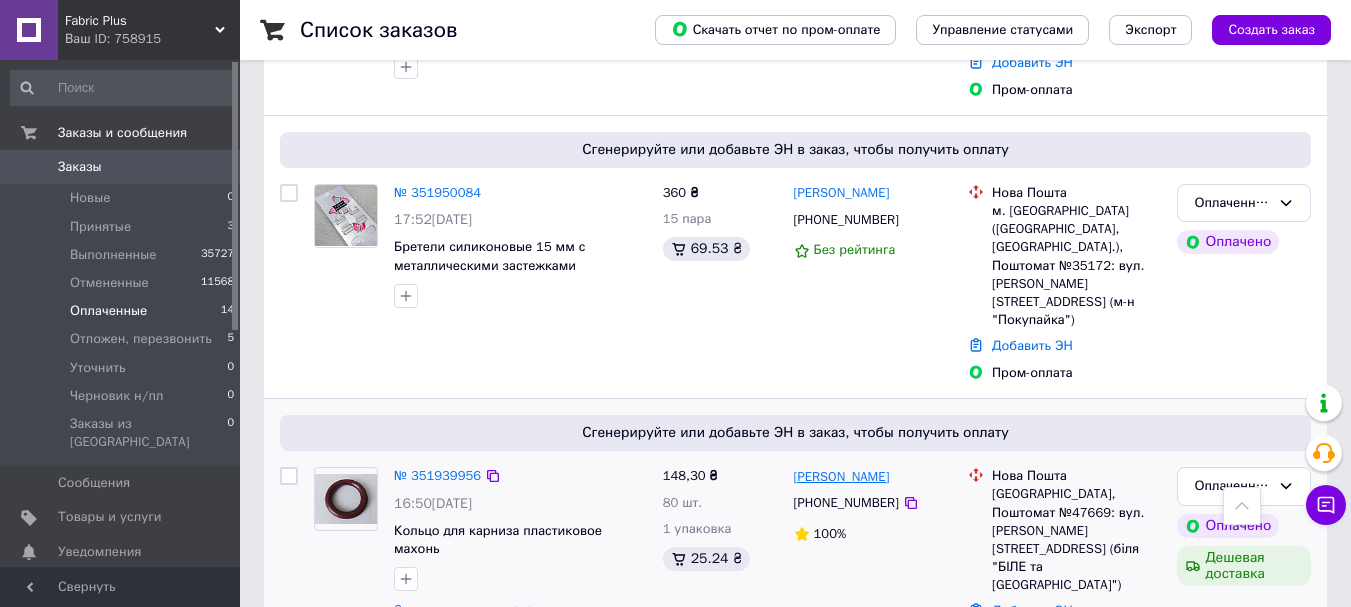 copy on "[PERSON_NAME]" 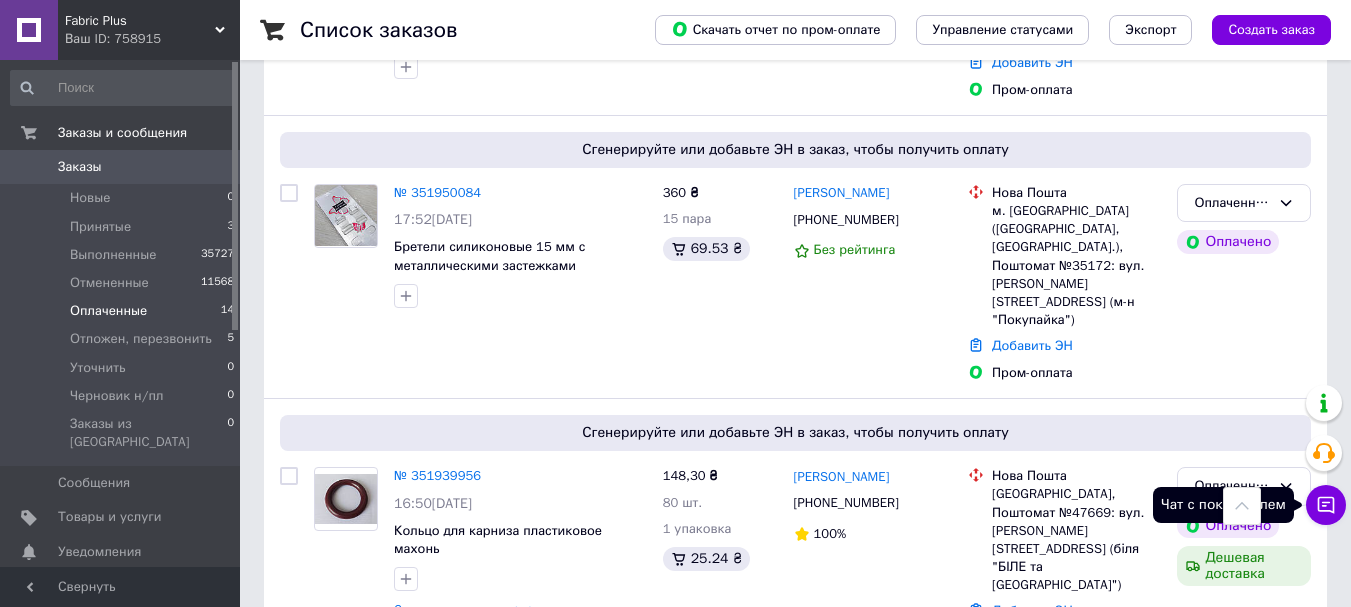 click 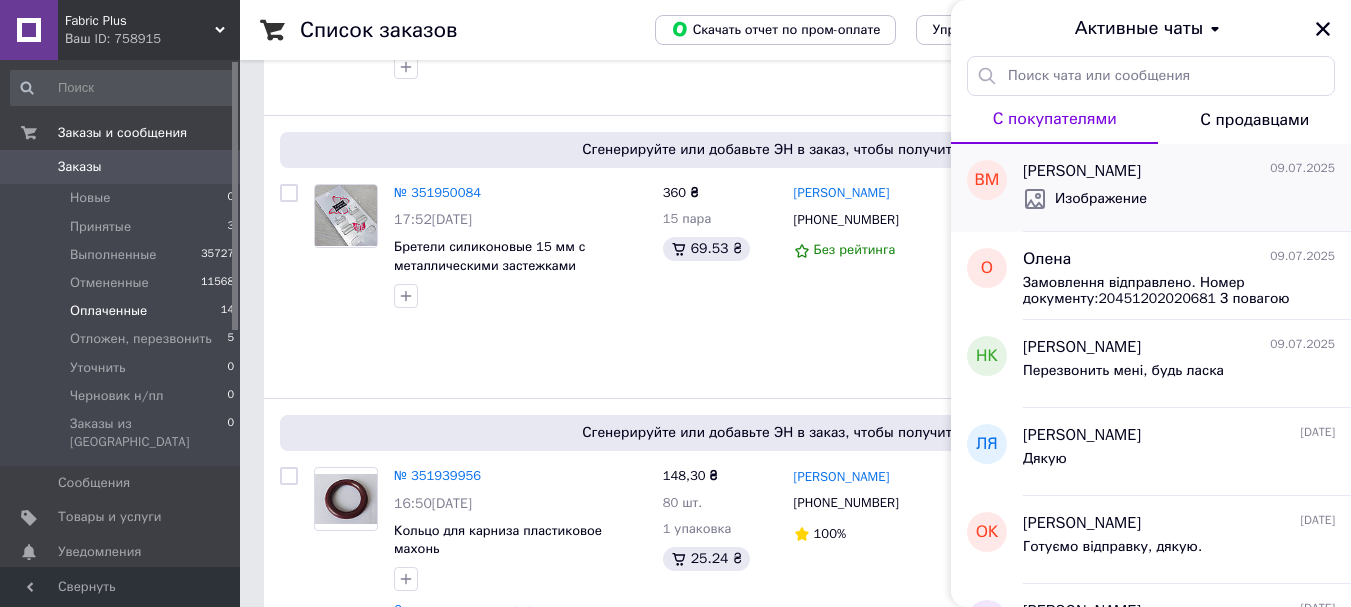 click on "Изображение" at bounding box center (1179, 199) 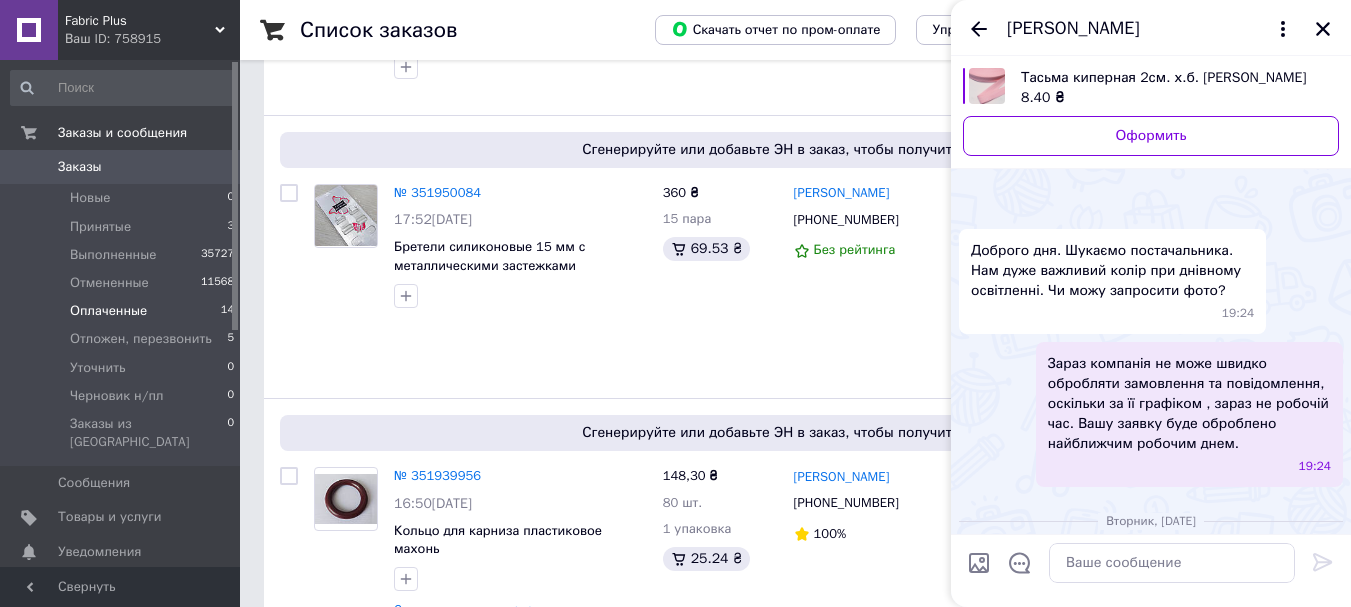 scroll, scrollTop: 1780, scrollLeft: 0, axis: vertical 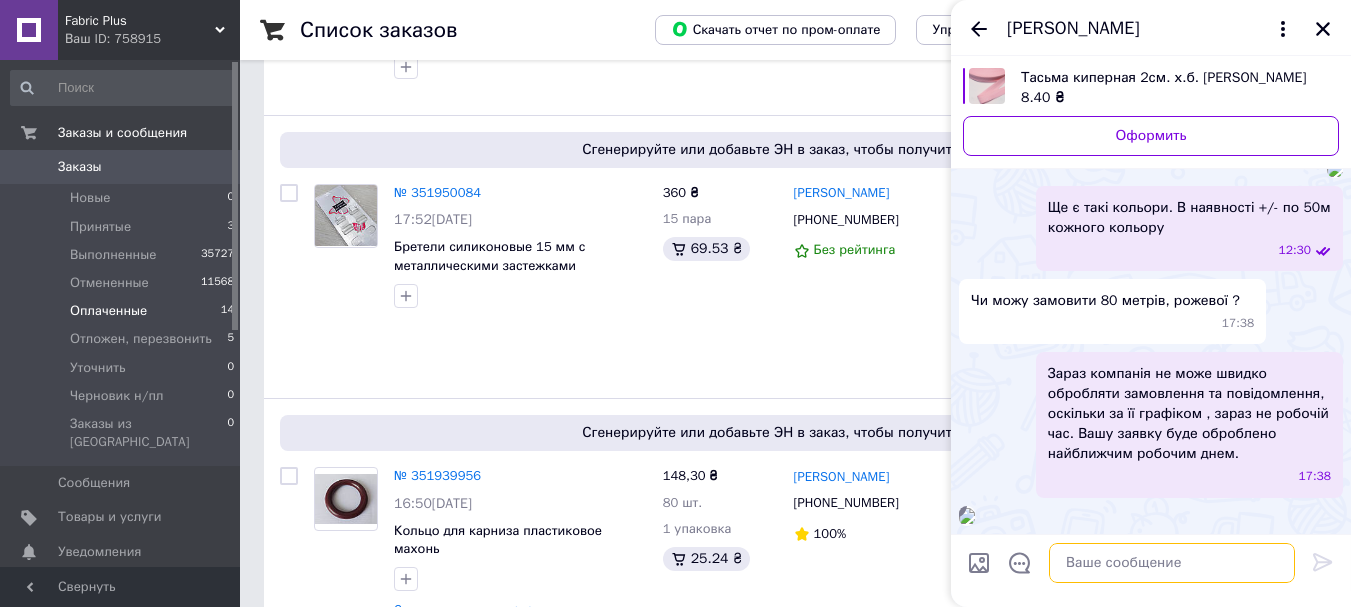 click at bounding box center [1172, 563] 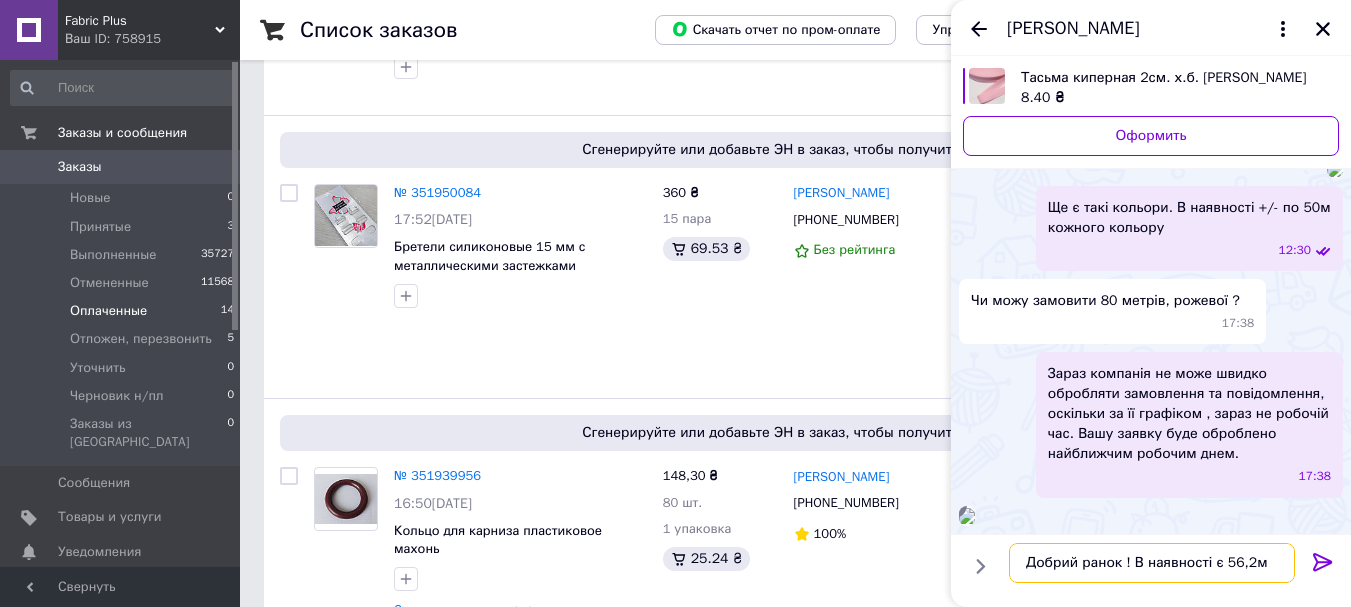 type on "Добрий ранок ! В наявності є 56,2м" 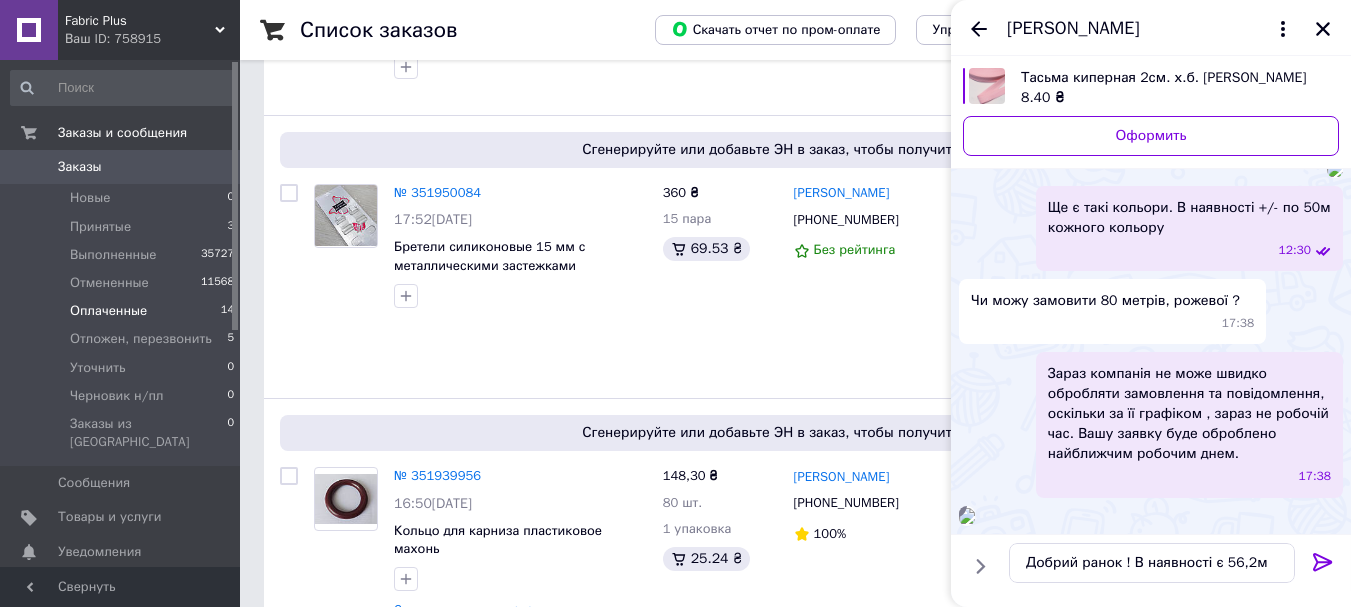 click 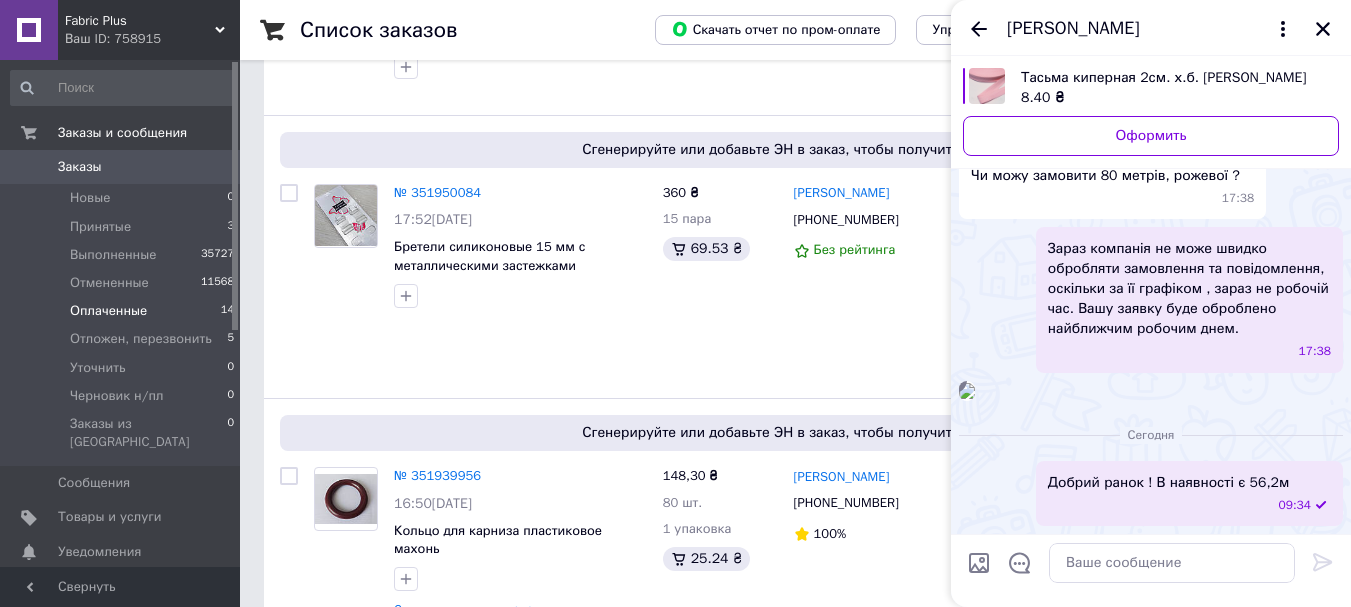 scroll, scrollTop: 2028, scrollLeft: 0, axis: vertical 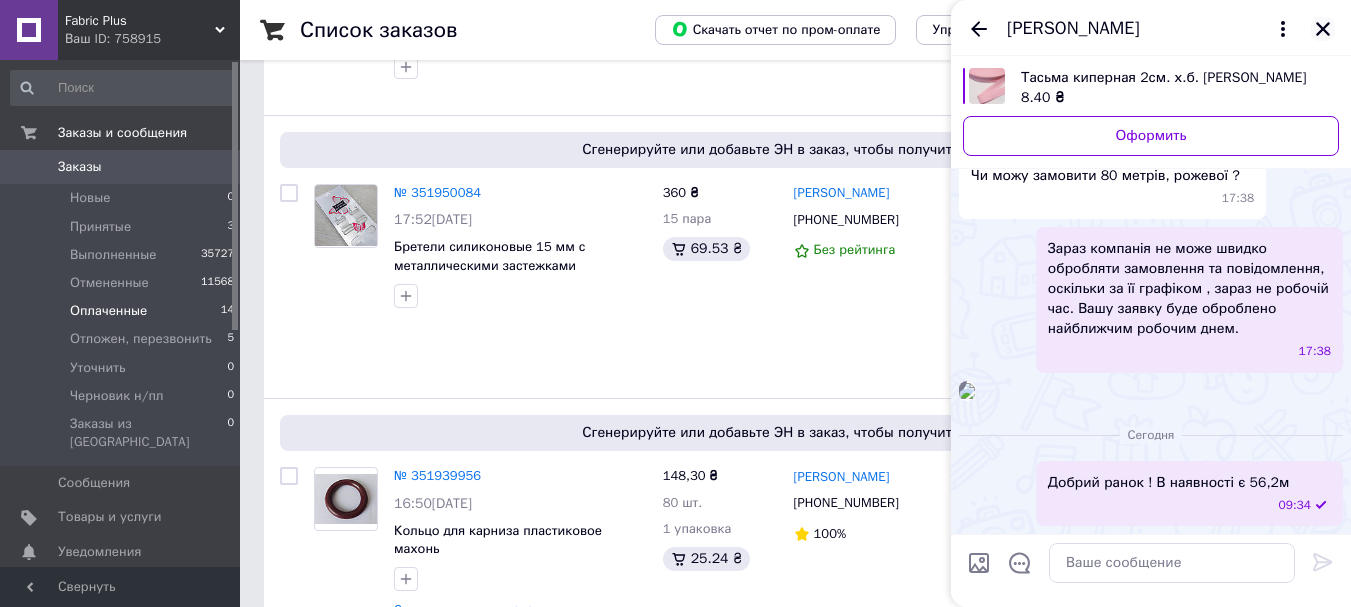 click 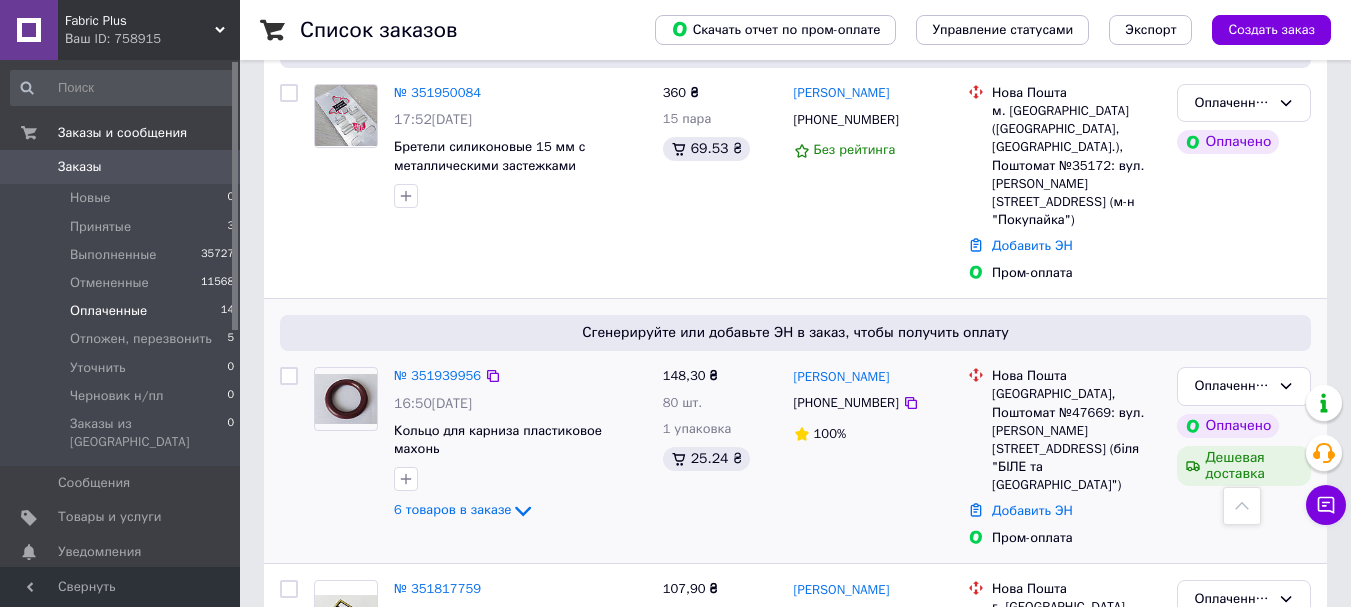 scroll, scrollTop: 0, scrollLeft: 0, axis: both 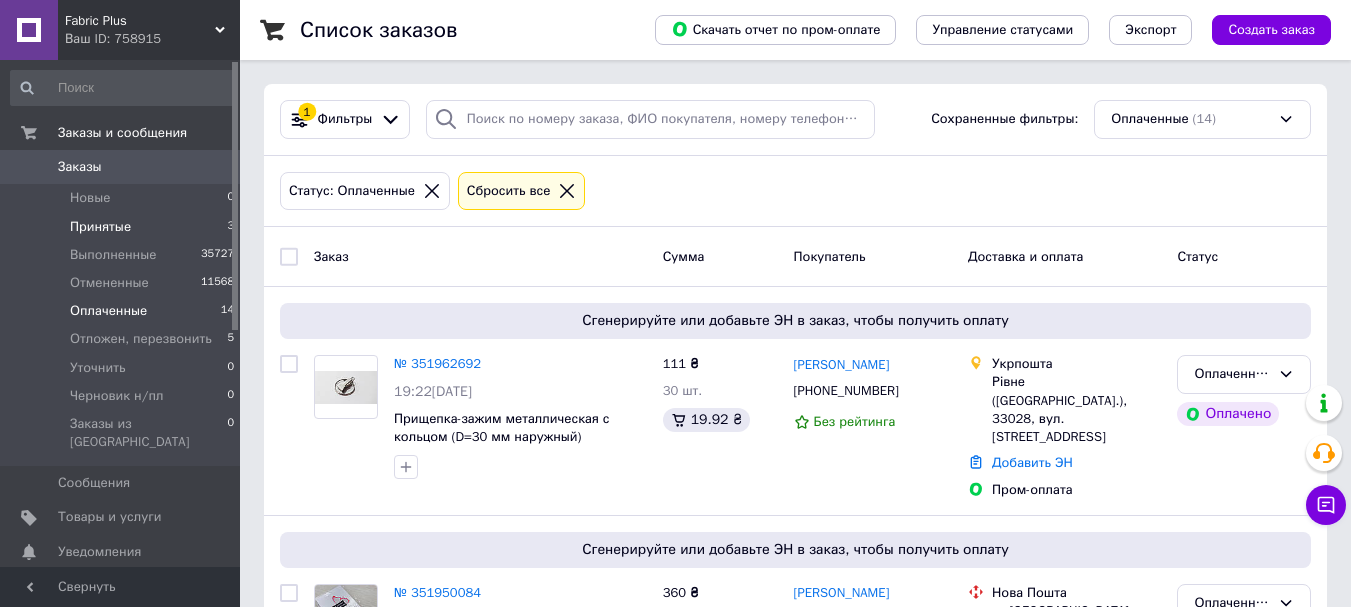click on "Принятые" at bounding box center (100, 227) 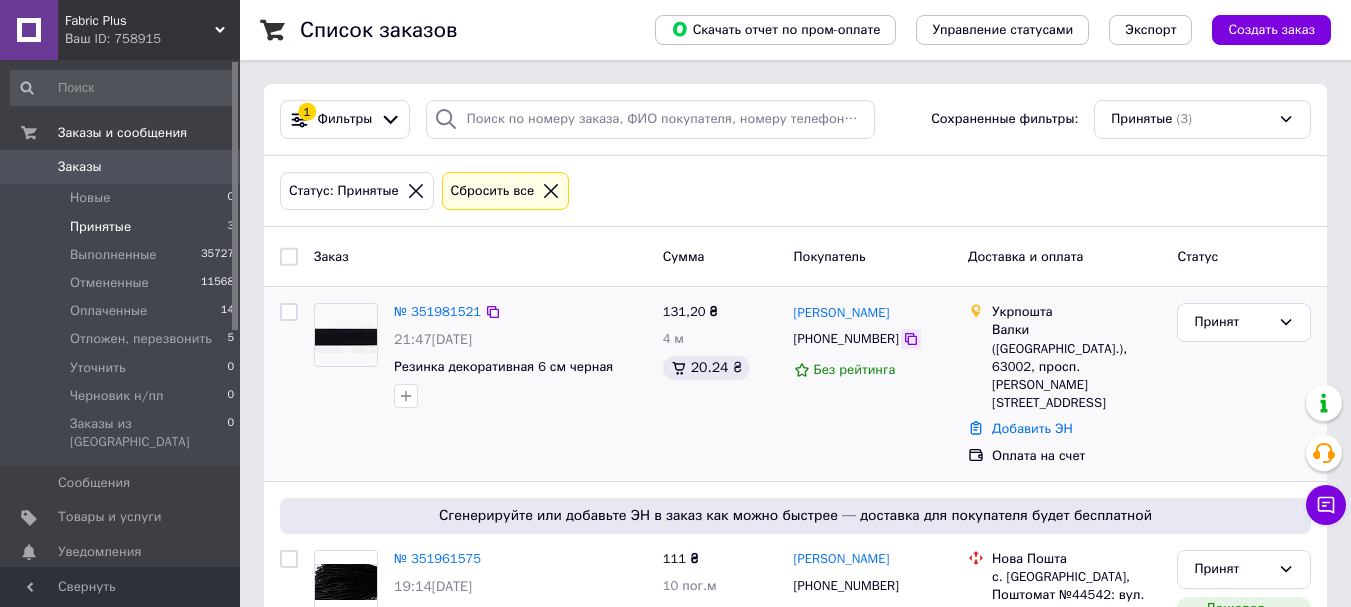 click 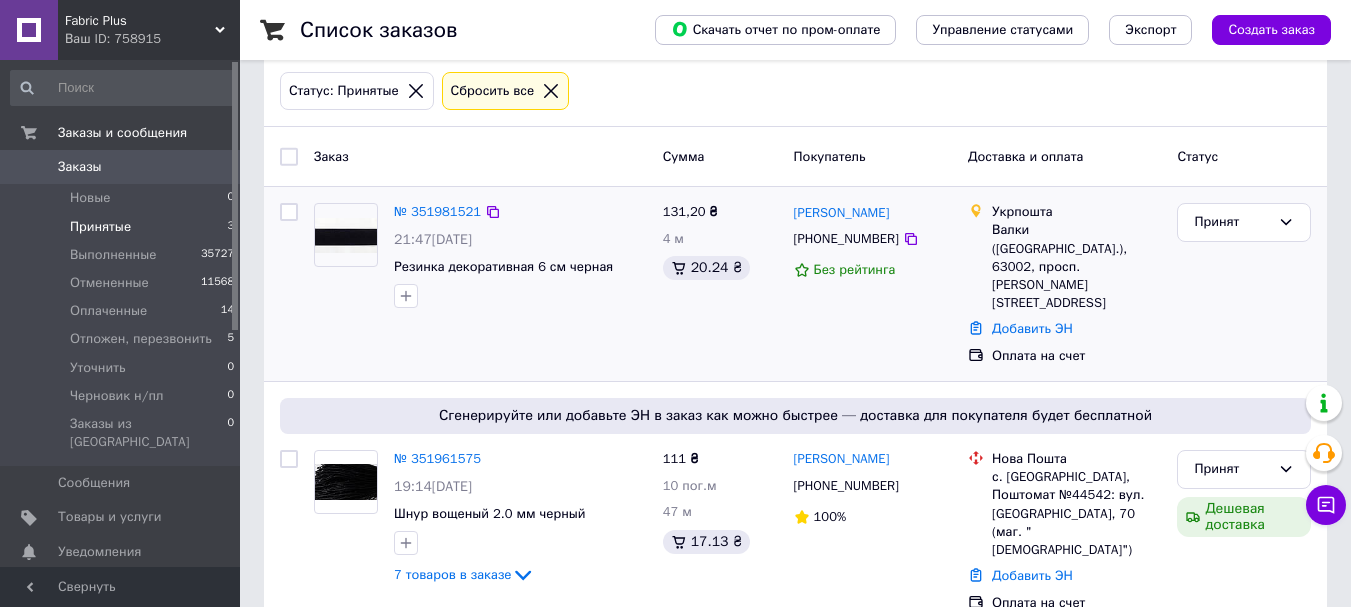 scroll, scrollTop: 200, scrollLeft: 0, axis: vertical 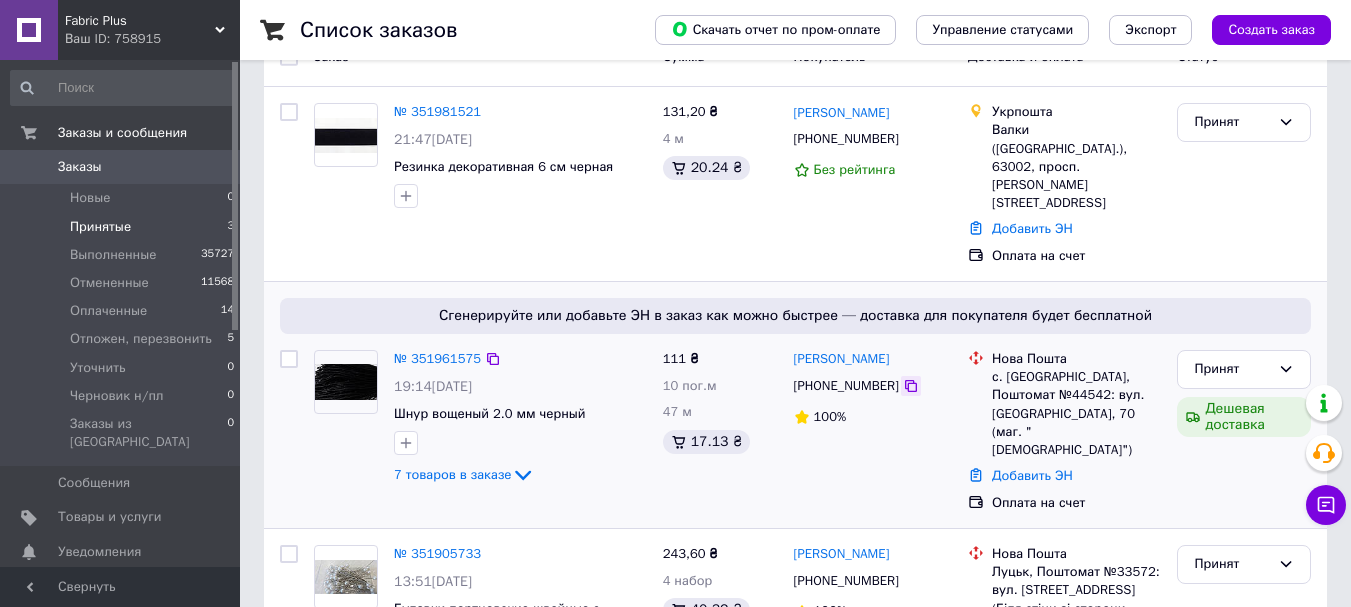 click 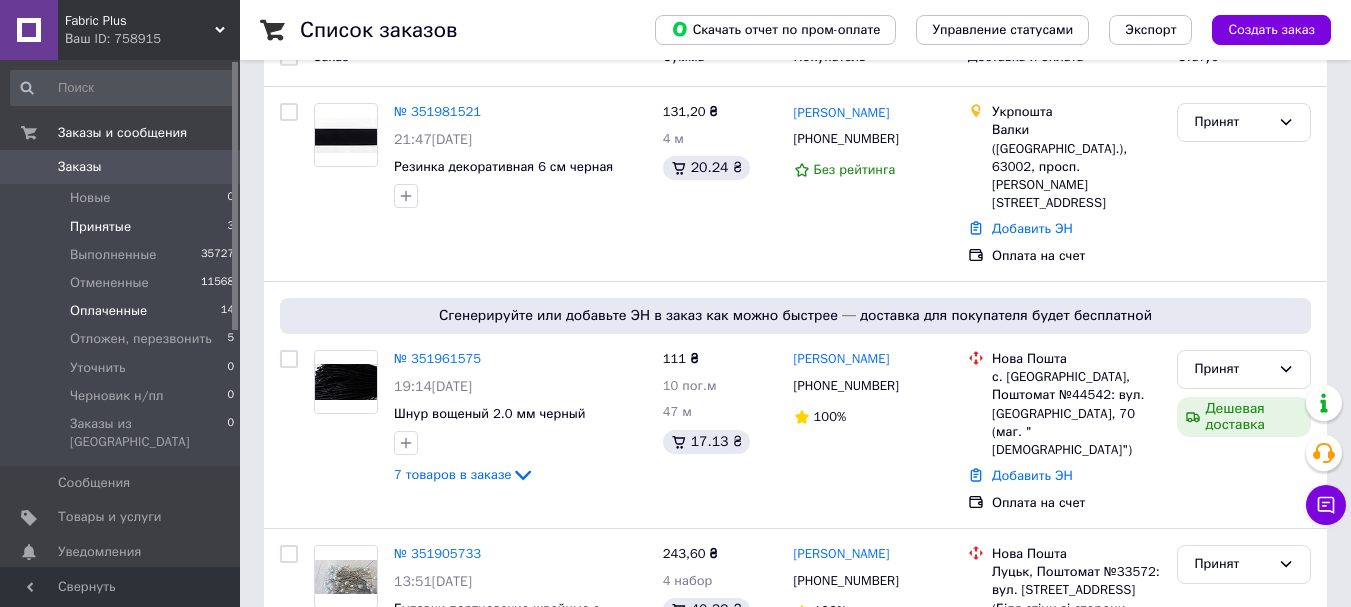 click on "Оплаченные" at bounding box center [108, 311] 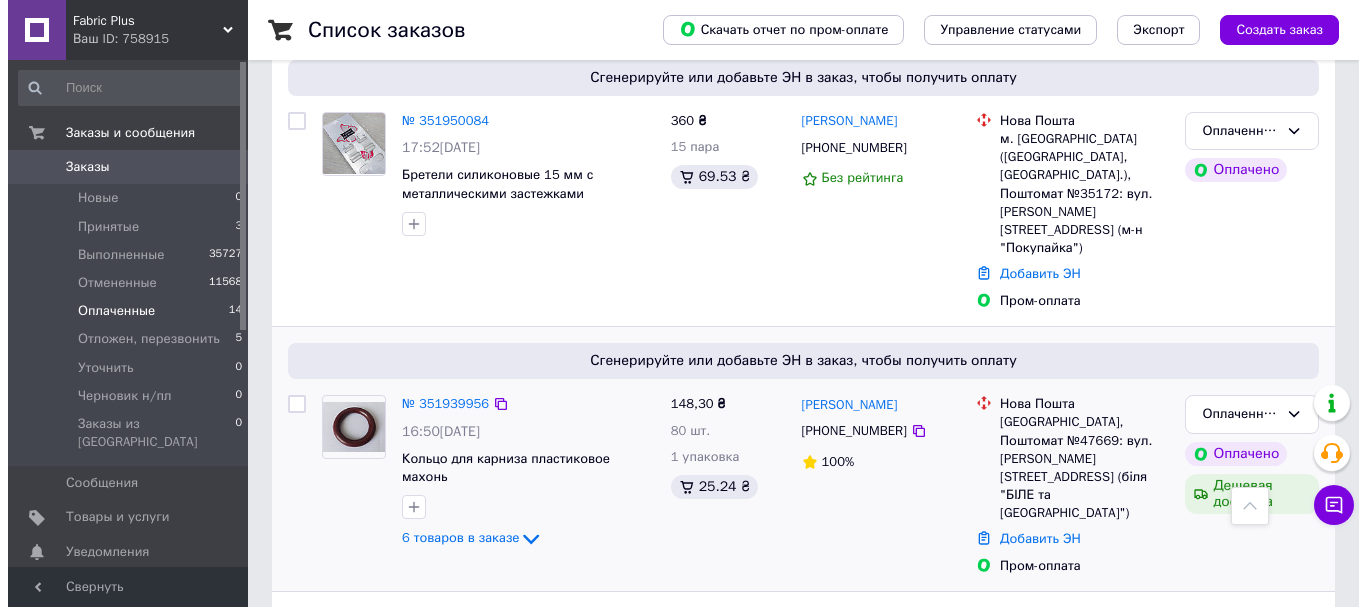 scroll, scrollTop: 400, scrollLeft: 0, axis: vertical 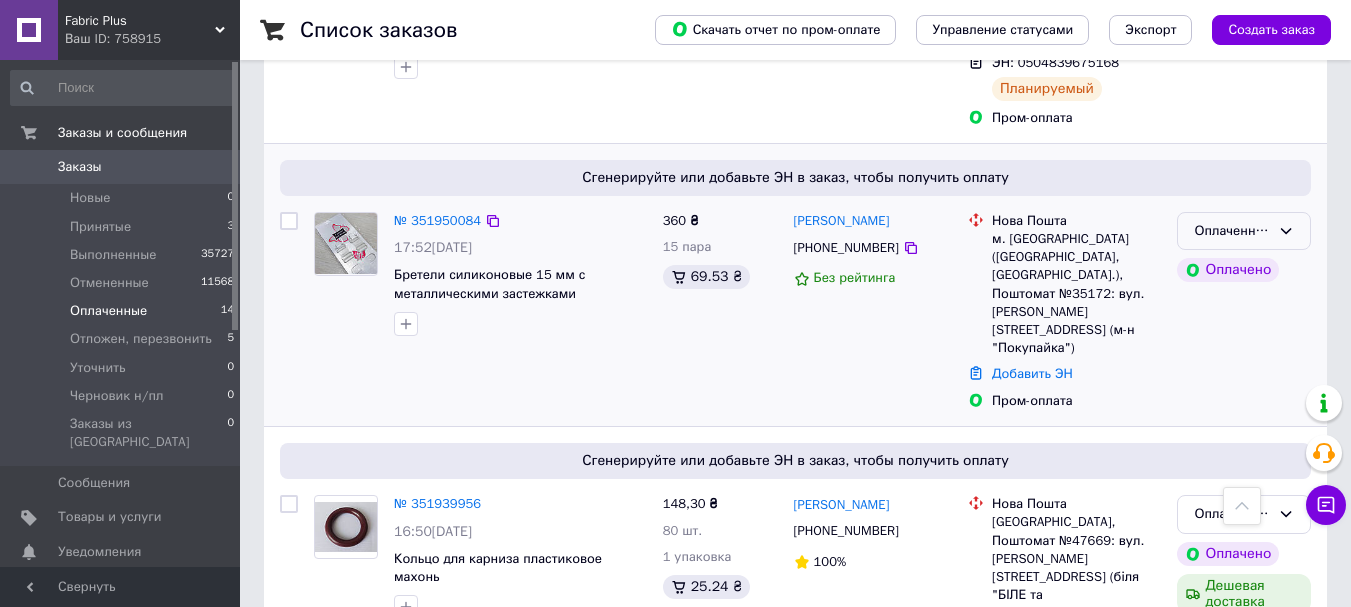 click 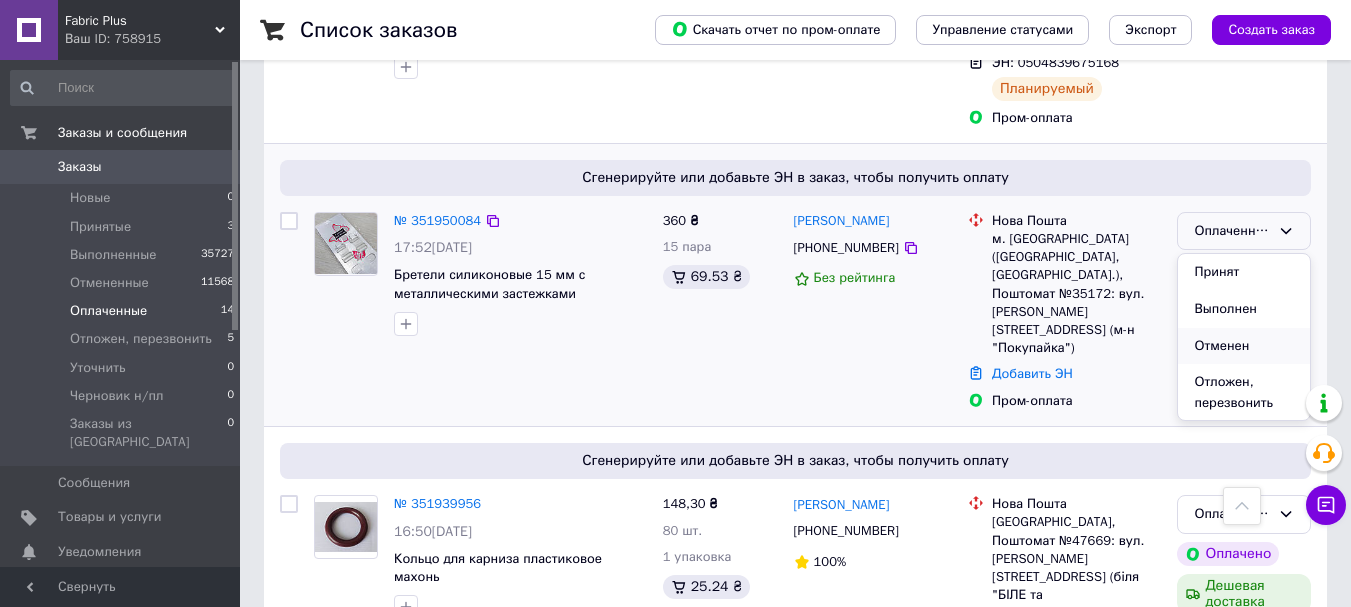 click on "Отменен" at bounding box center (1244, 346) 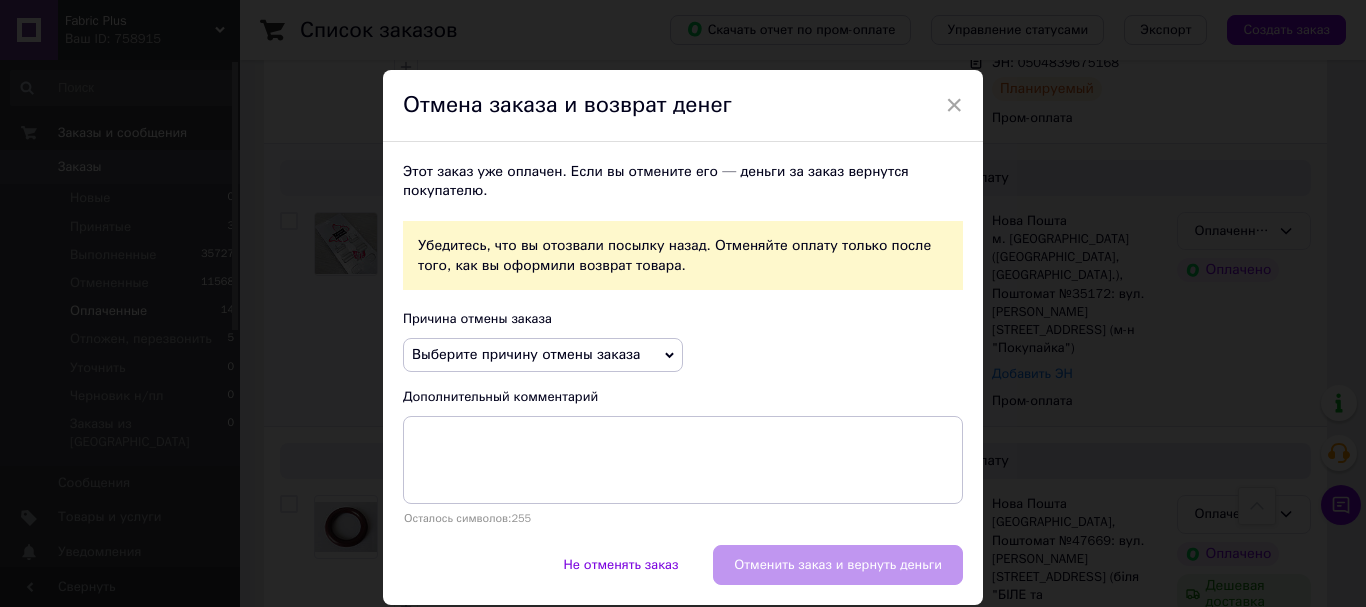 click 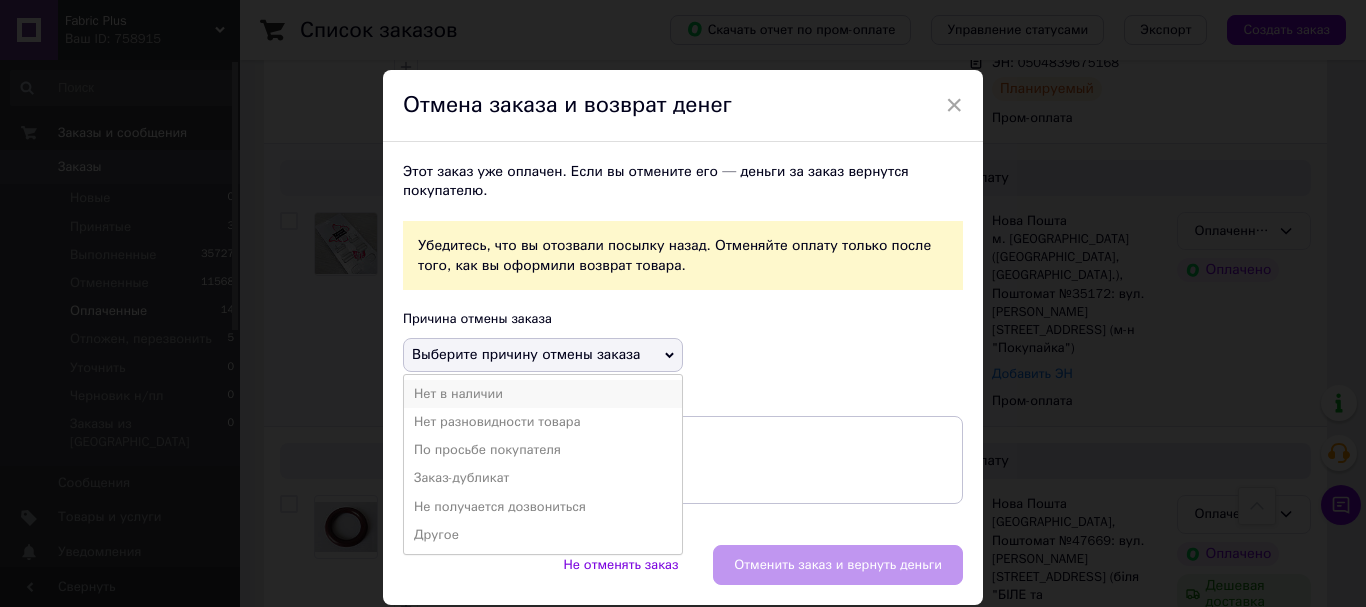click on "Нет в наличии" at bounding box center (543, 394) 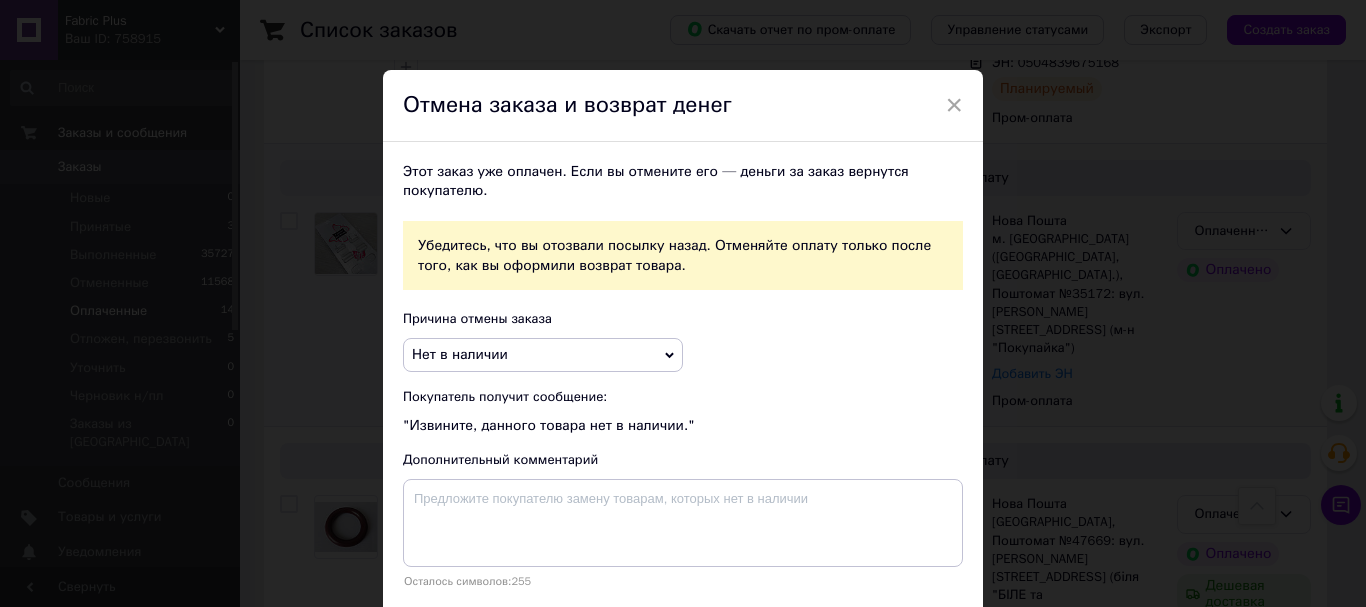 scroll, scrollTop: 100, scrollLeft: 0, axis: vertical 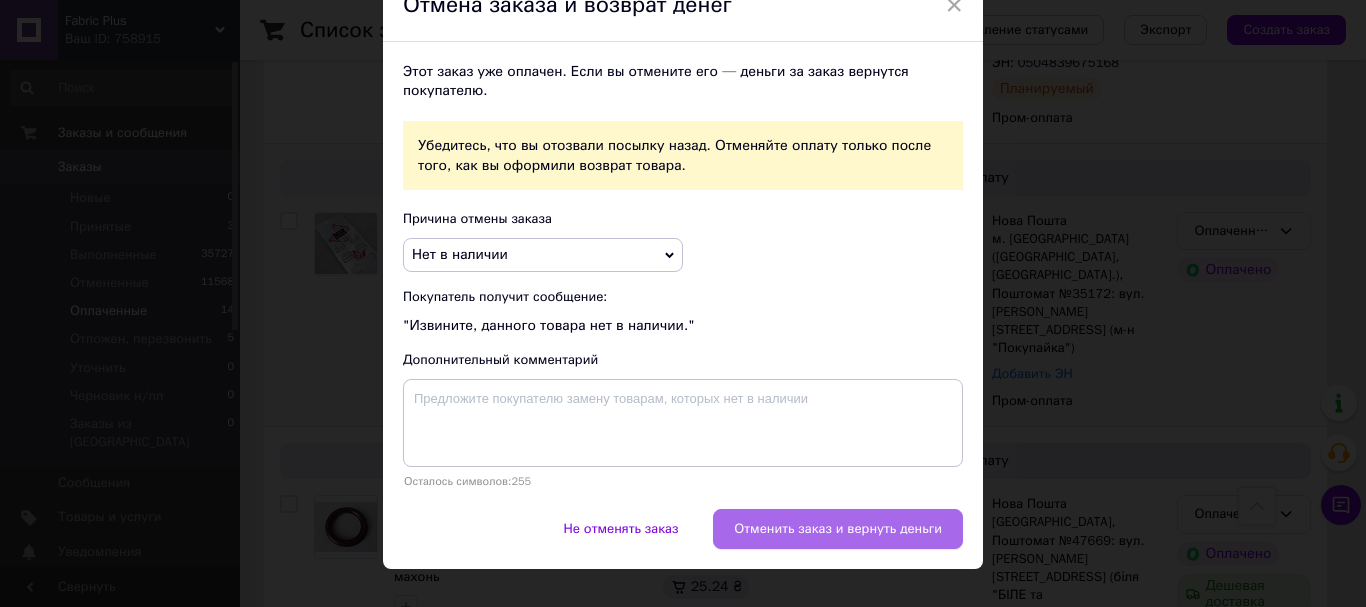 click on "Отменить заказ и вернуть деньги" at bounding box center (838, 529) 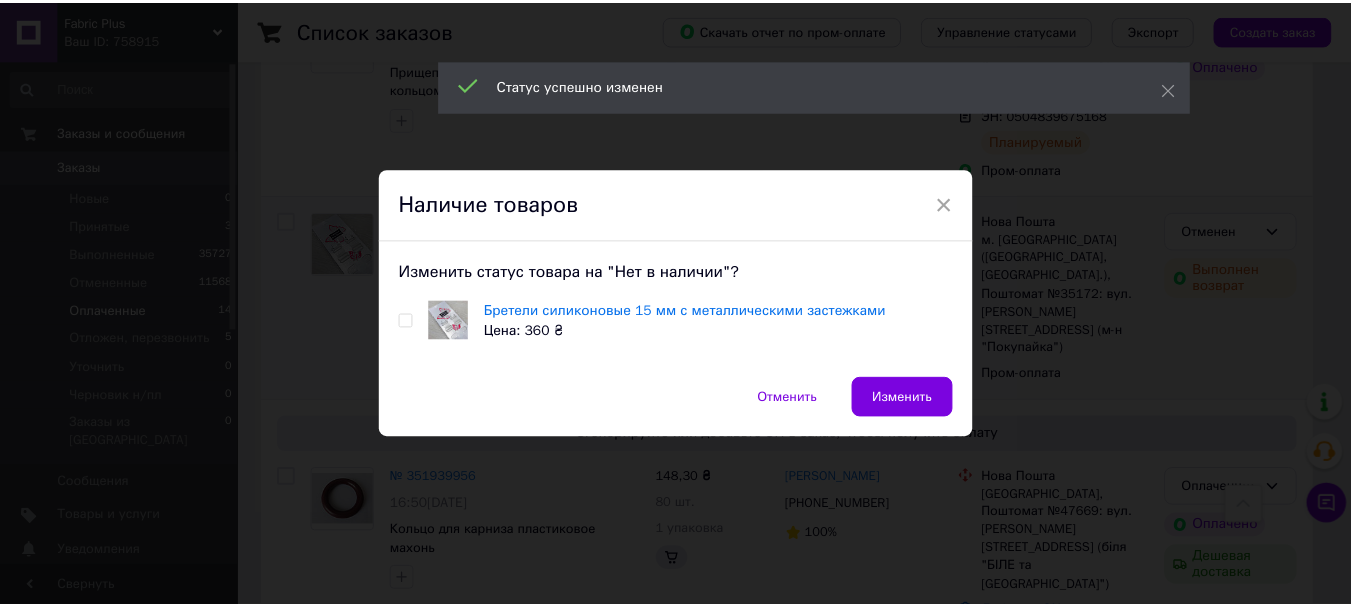 scroll, scrollTop: 400, scrollLeft: 0, axis: vertical 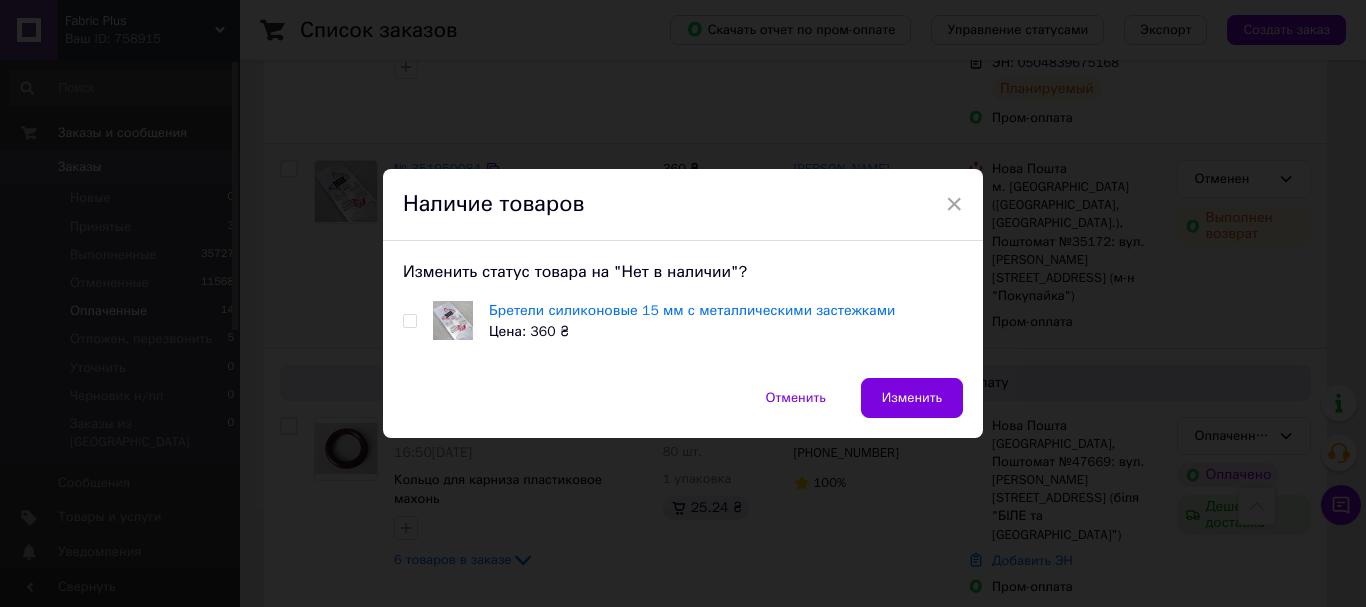 click at bounding box center (409, 321) 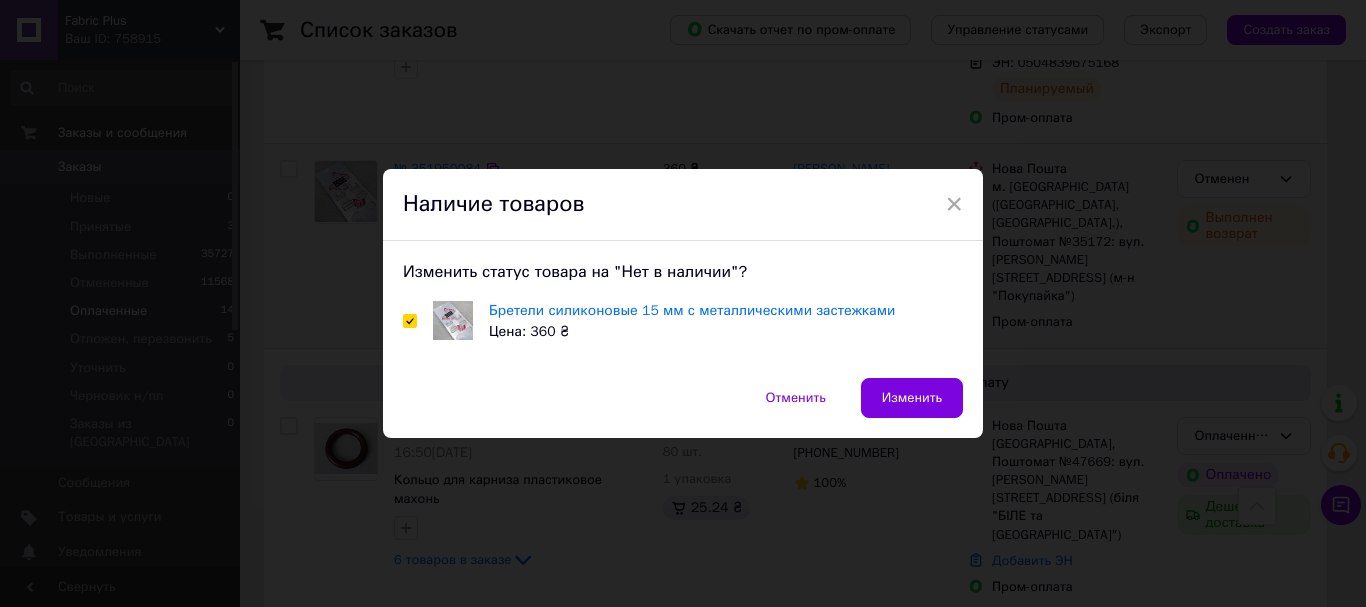 checkbox on "true" 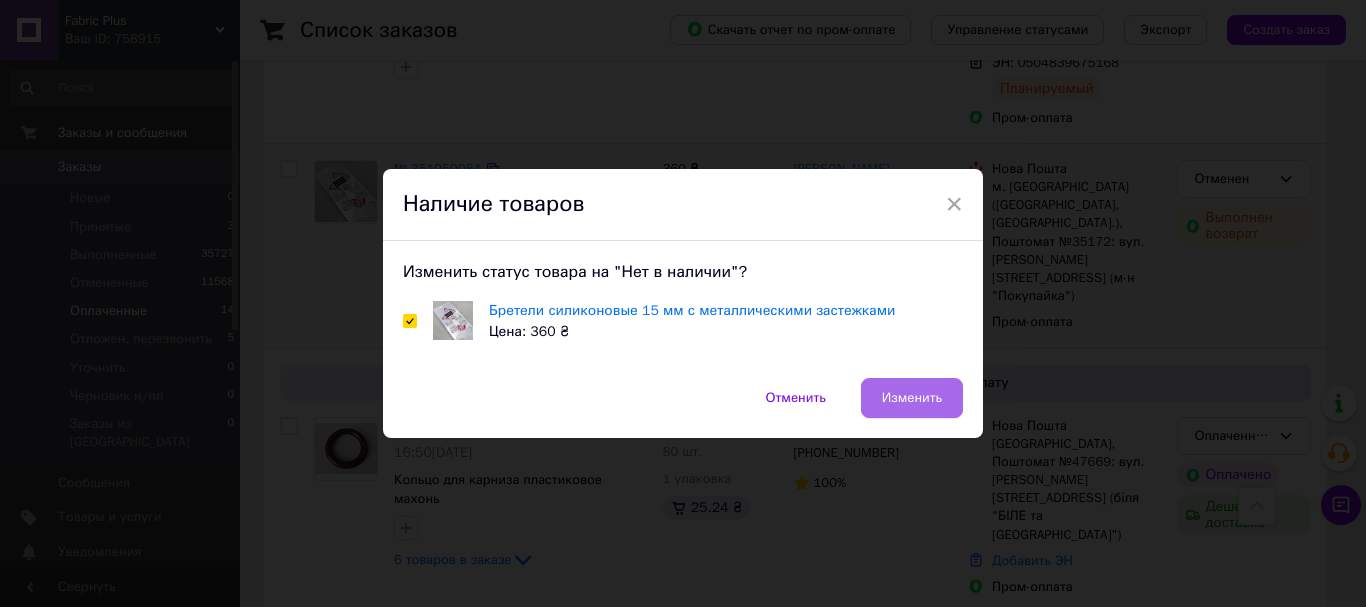 click on "Изменить" at bounding box center (912, 398) 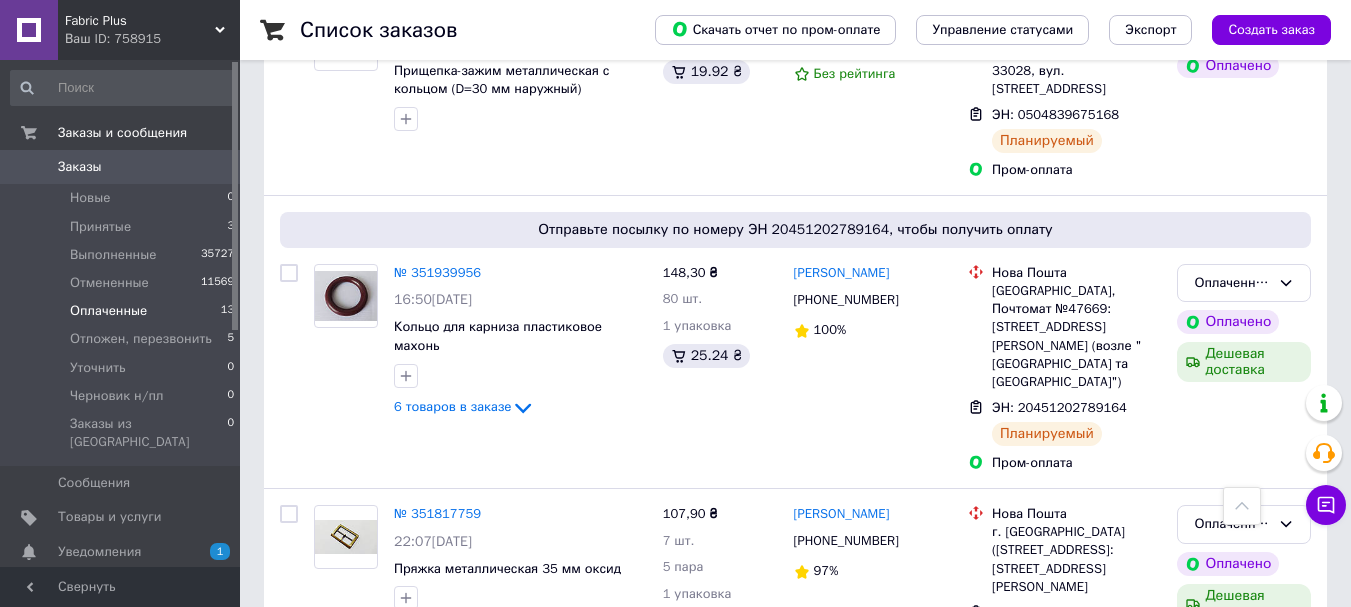 scroll, scrollTop: 400, scrollLeft: 0, axis: vertical 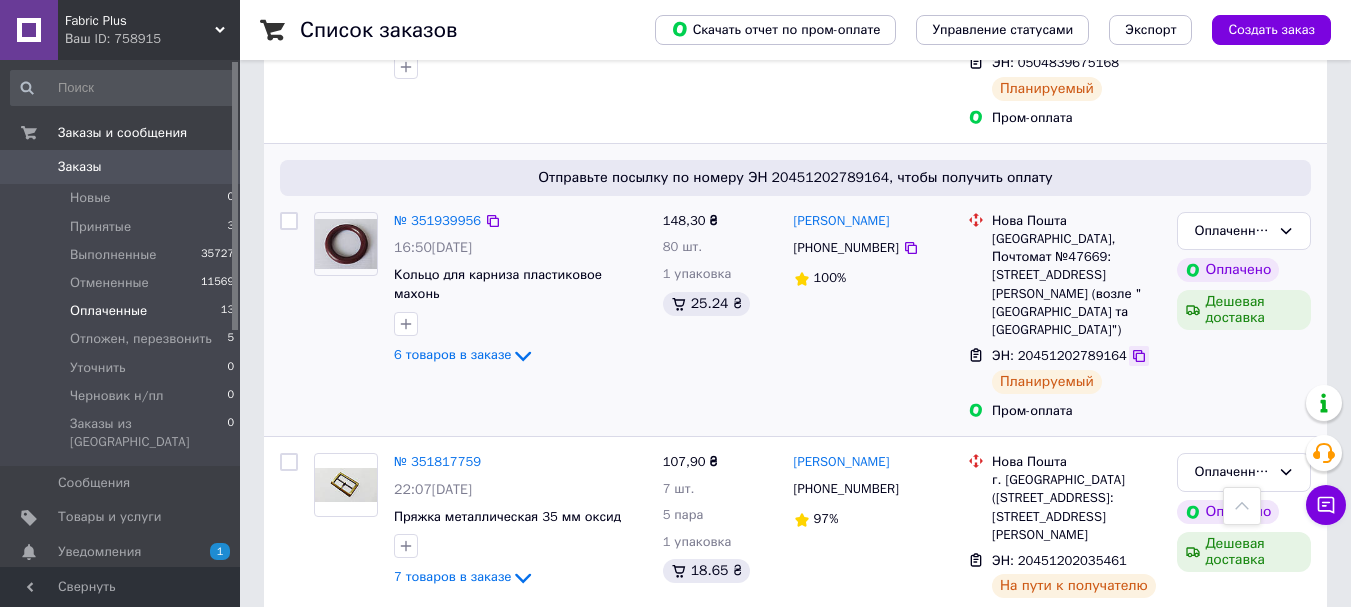 click 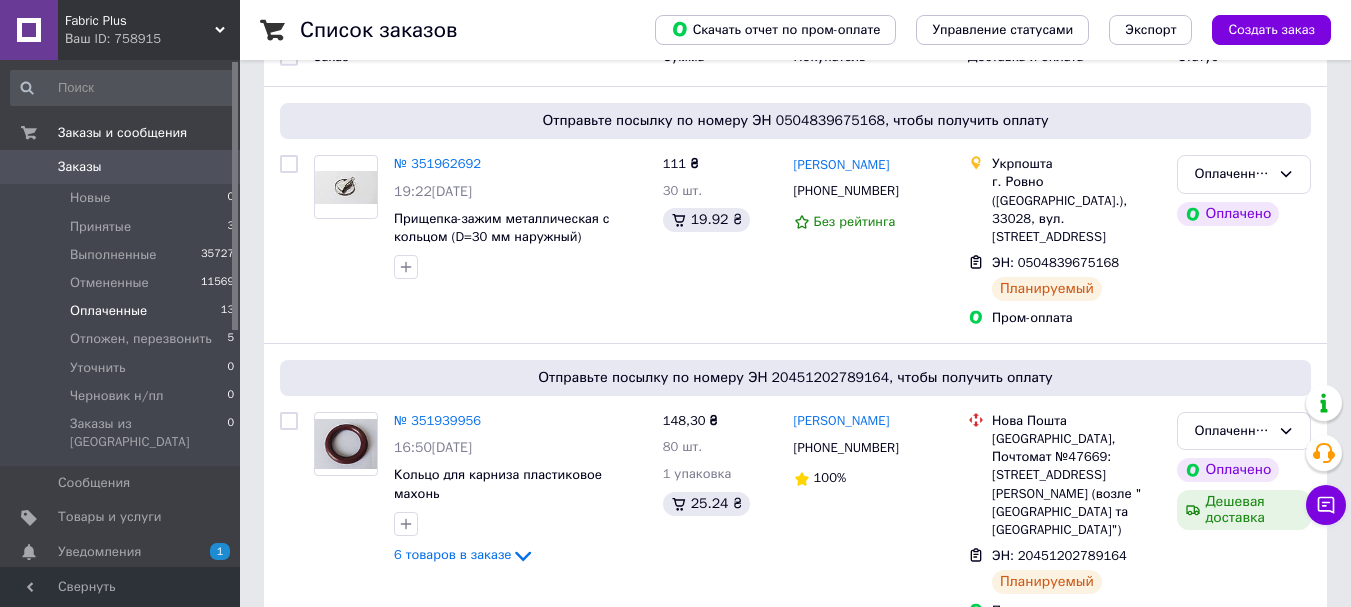 scroll, scrollTop: 100, scrollLeft: 0, axis: vertical 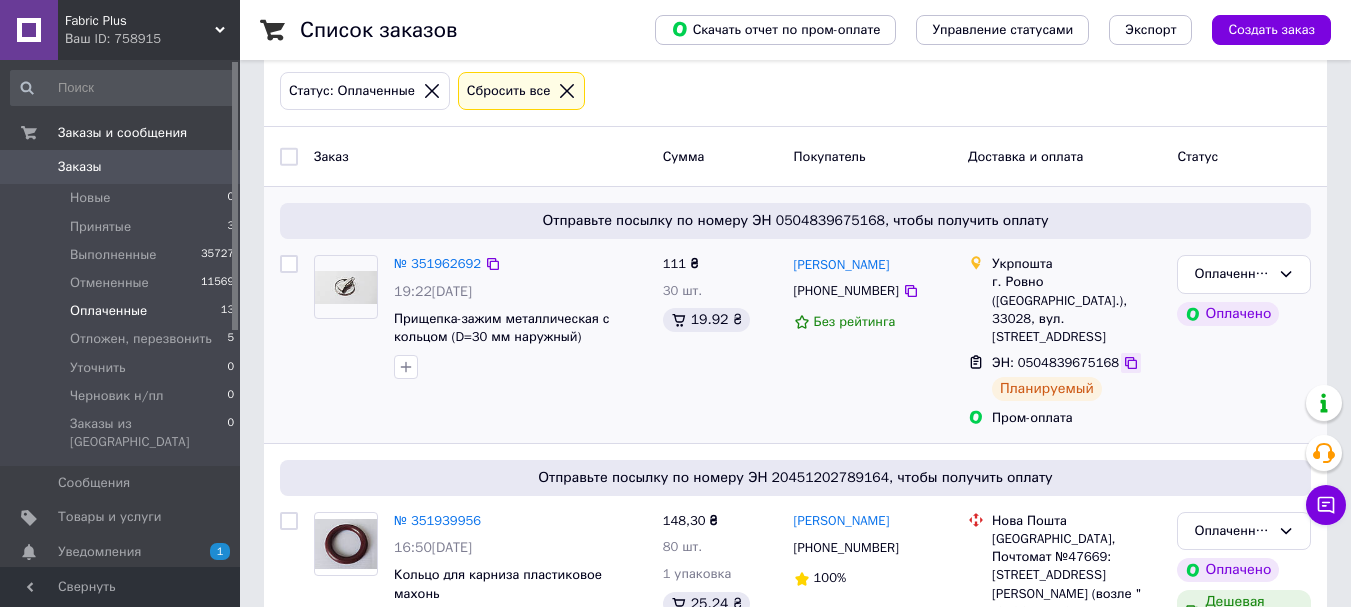 click 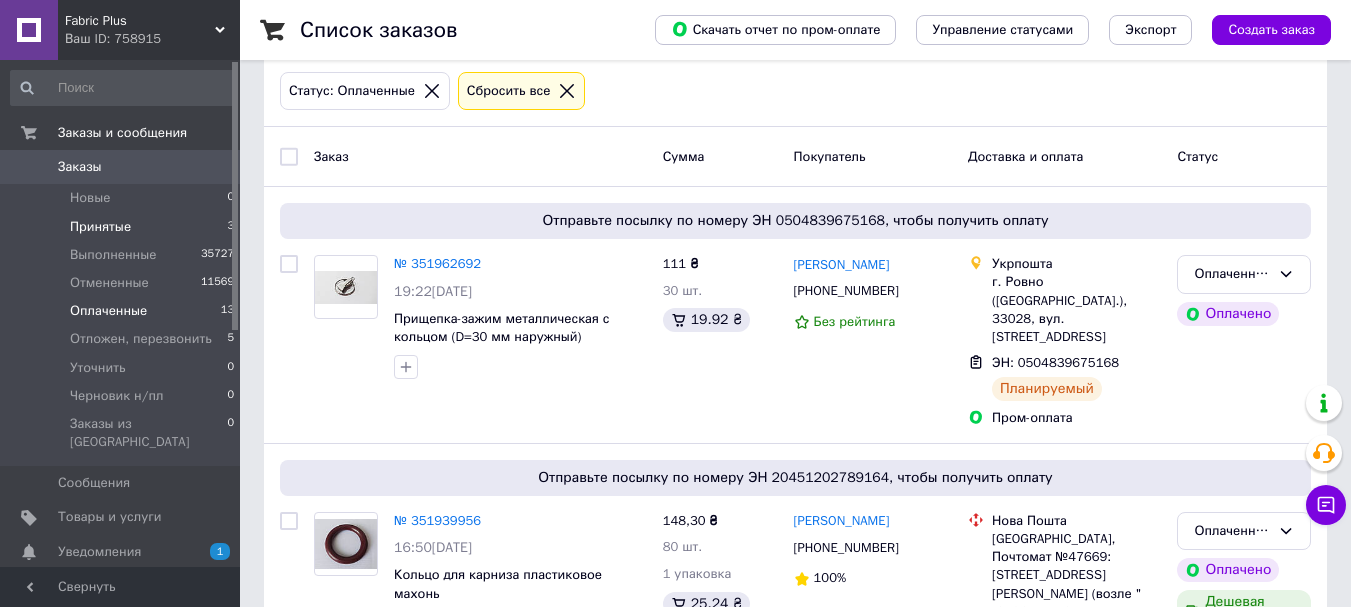 click on "Принятые" at bounding box center [100, 227] 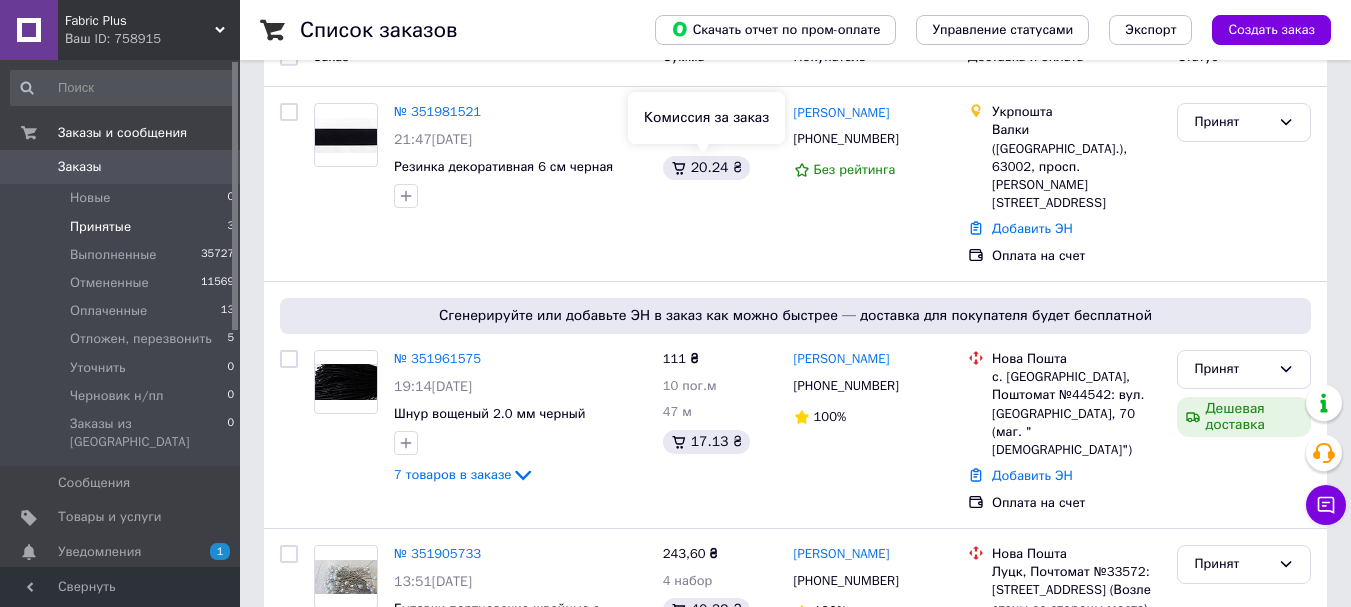 scroll, scrollTop: 270, scrollLeft: 0, axis: vertical 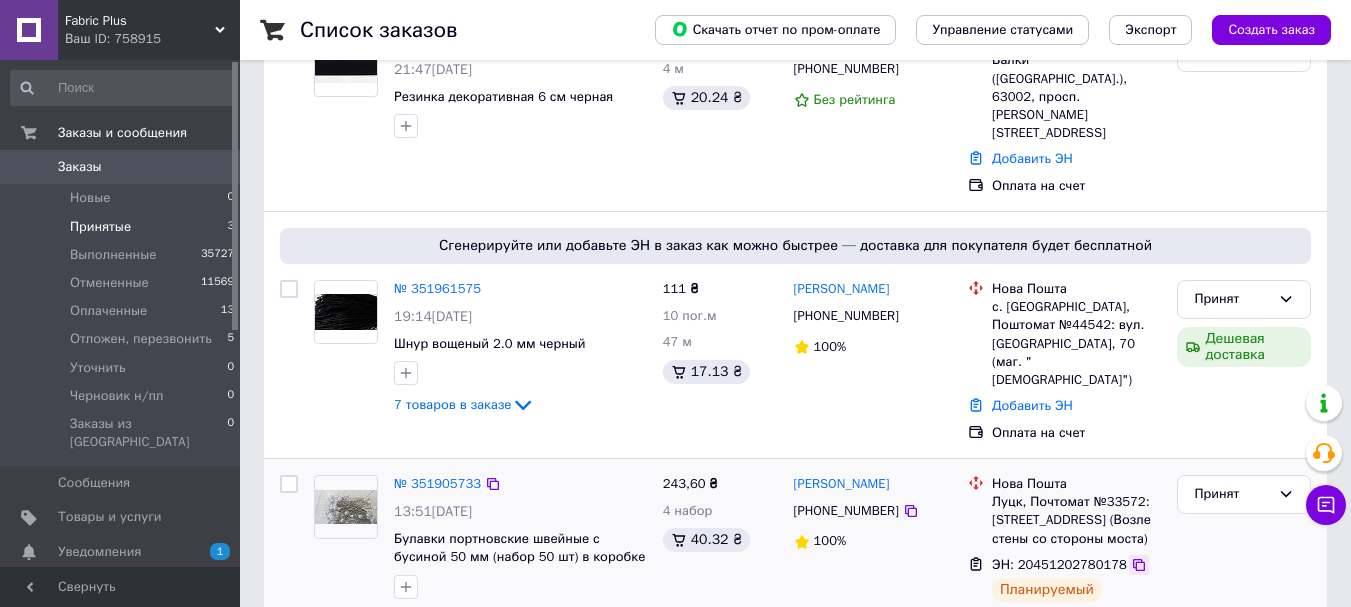 click 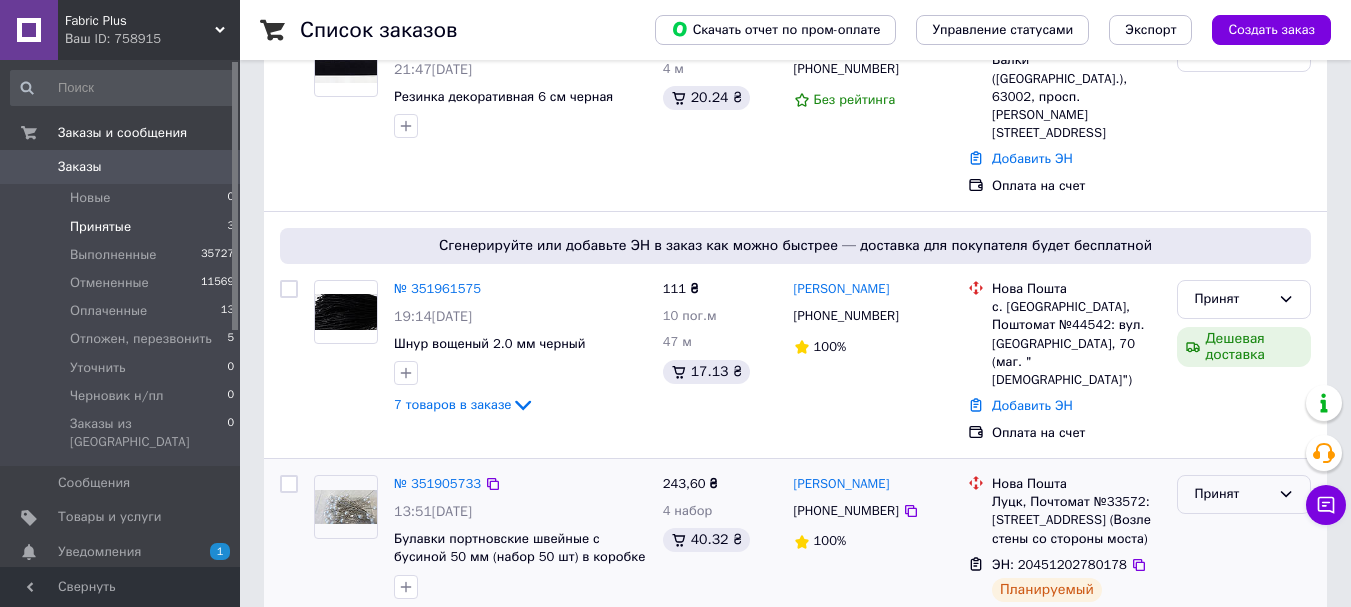 click 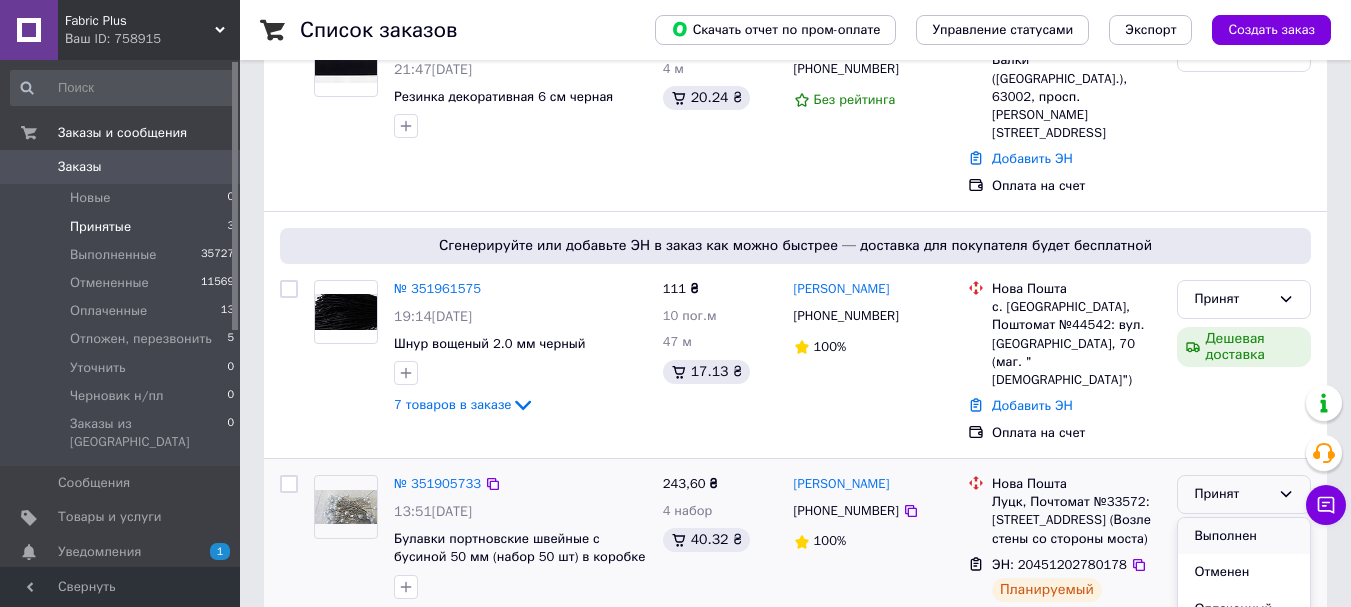 click on "Выполнен" at bounding box center (1244, 536) 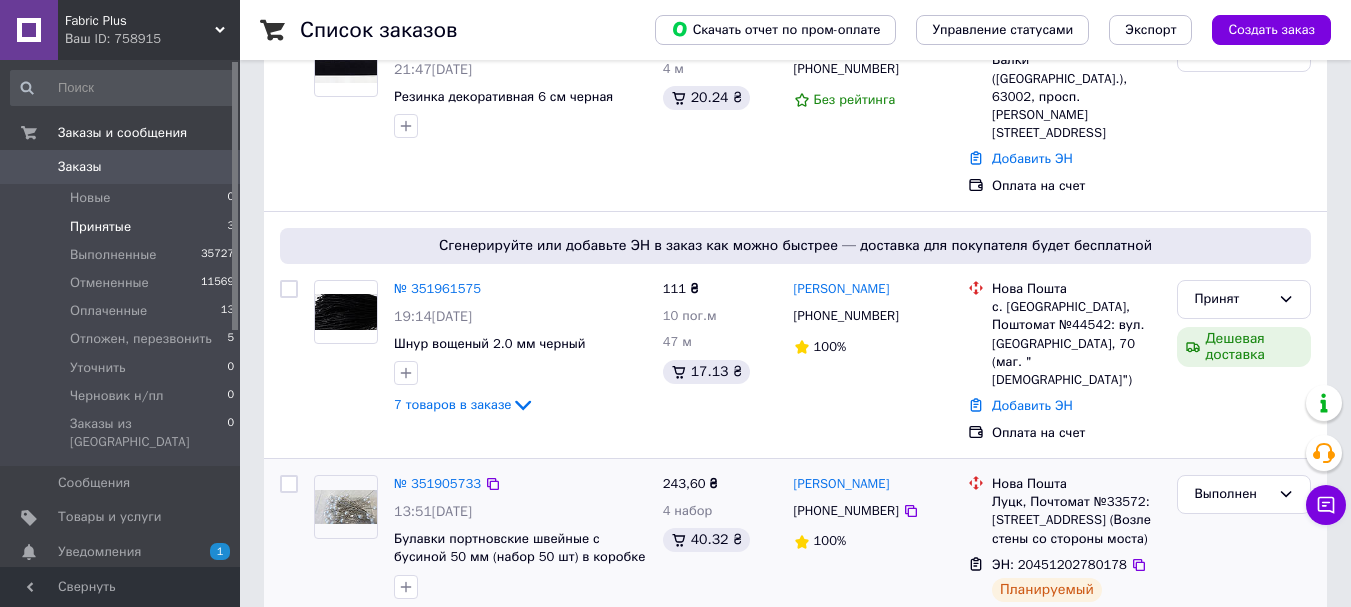 scroll, scrollTop: 70, scrollLeft: 0, axis: vertical 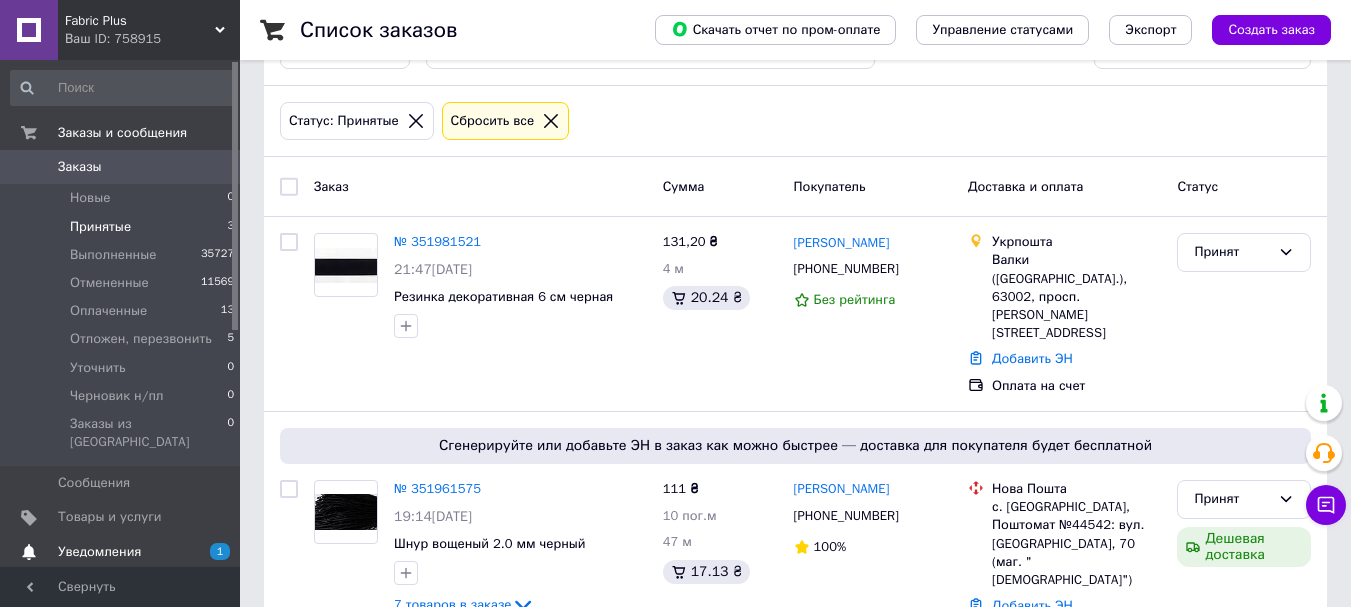 click on "Уведомления" at bounding box center (99, 552) 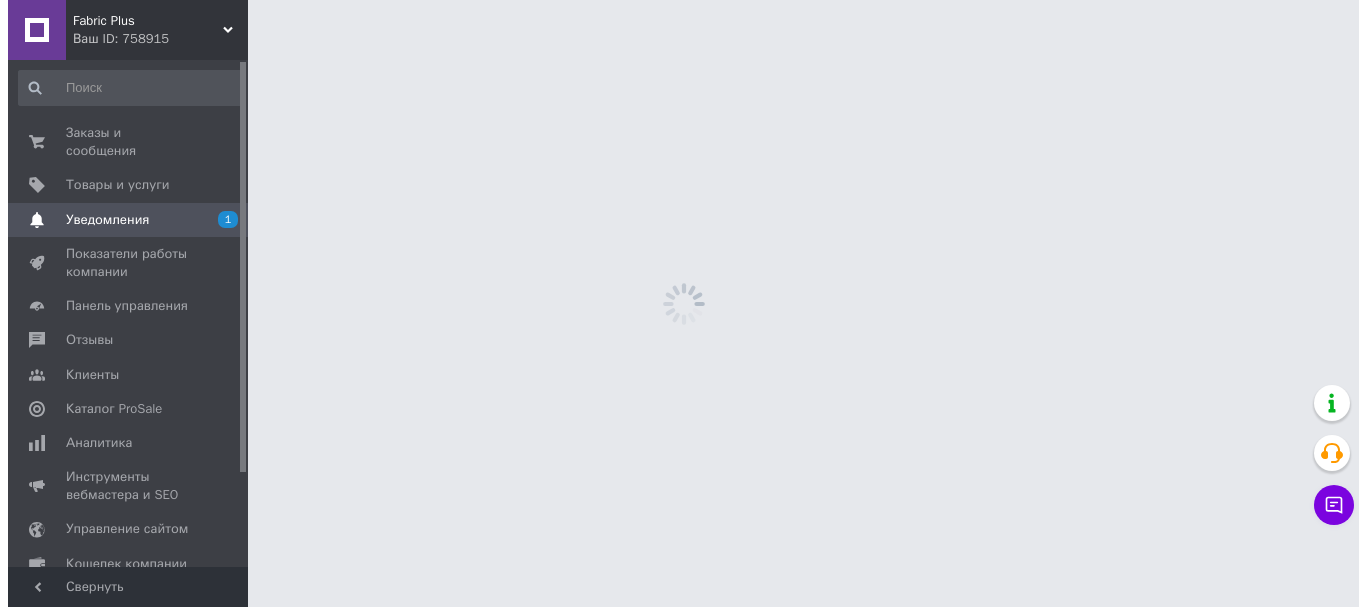 scroll, scrollTop: 0, scrollLeft: 0, axis: both 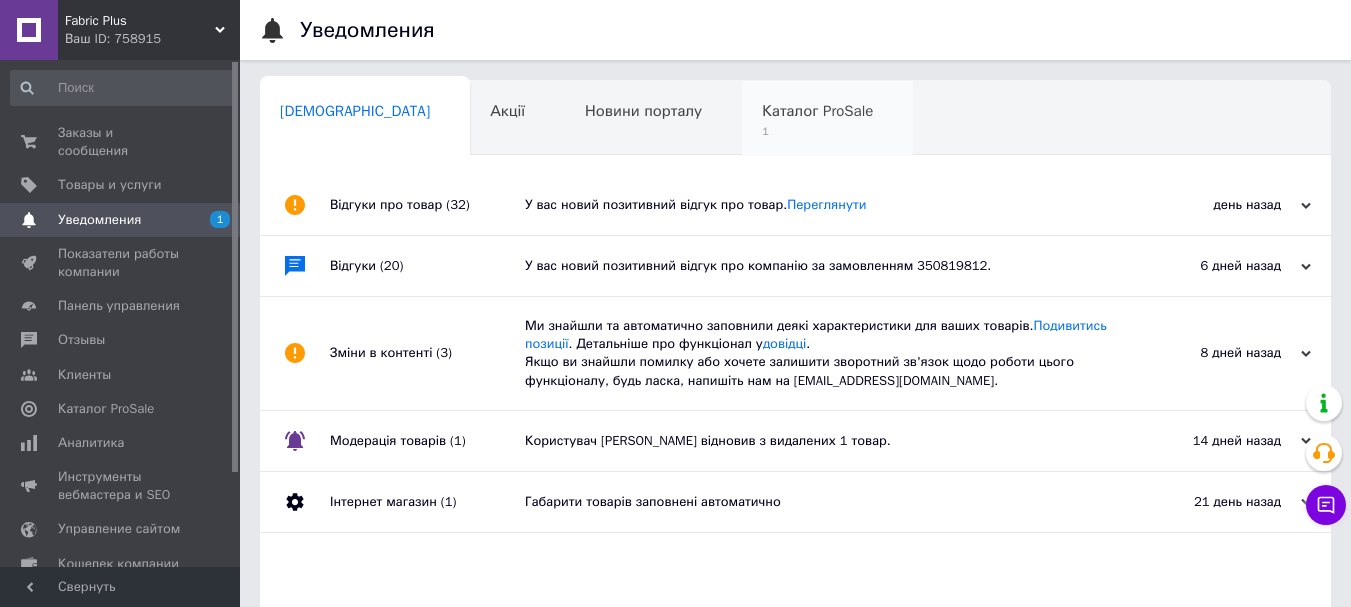 click on "Каталог ProSale" at bounding box center (817, 111) 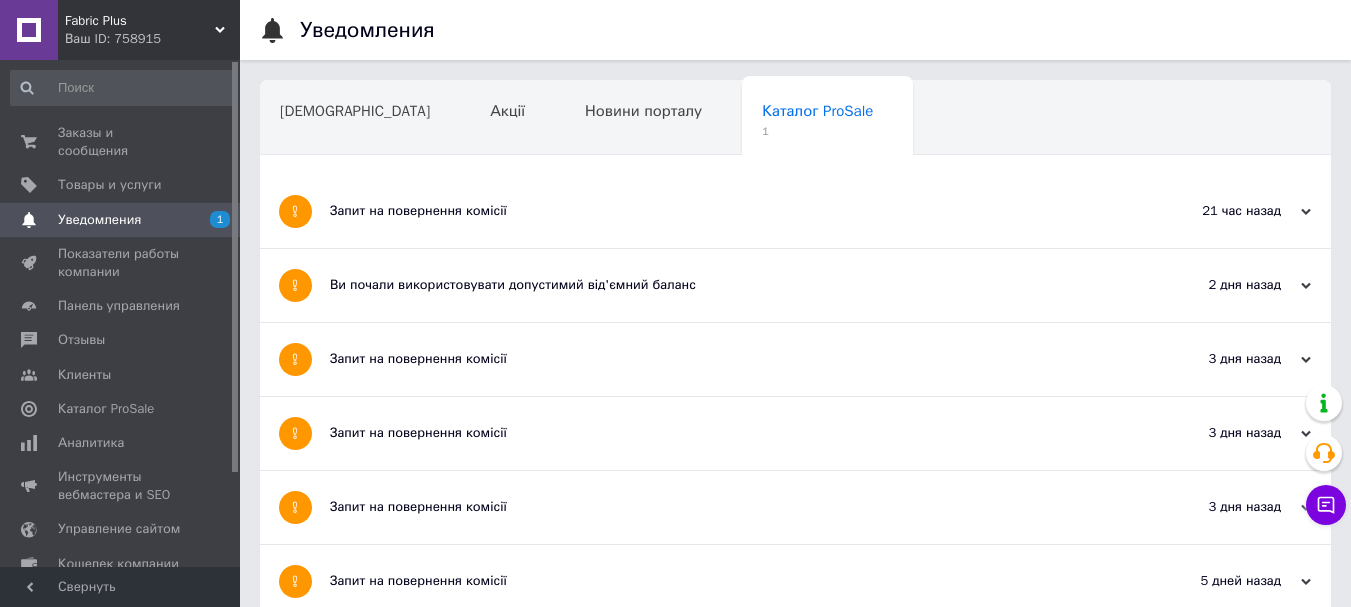 click on "Запит на повернення комісії" at bounding box center [720, 211] 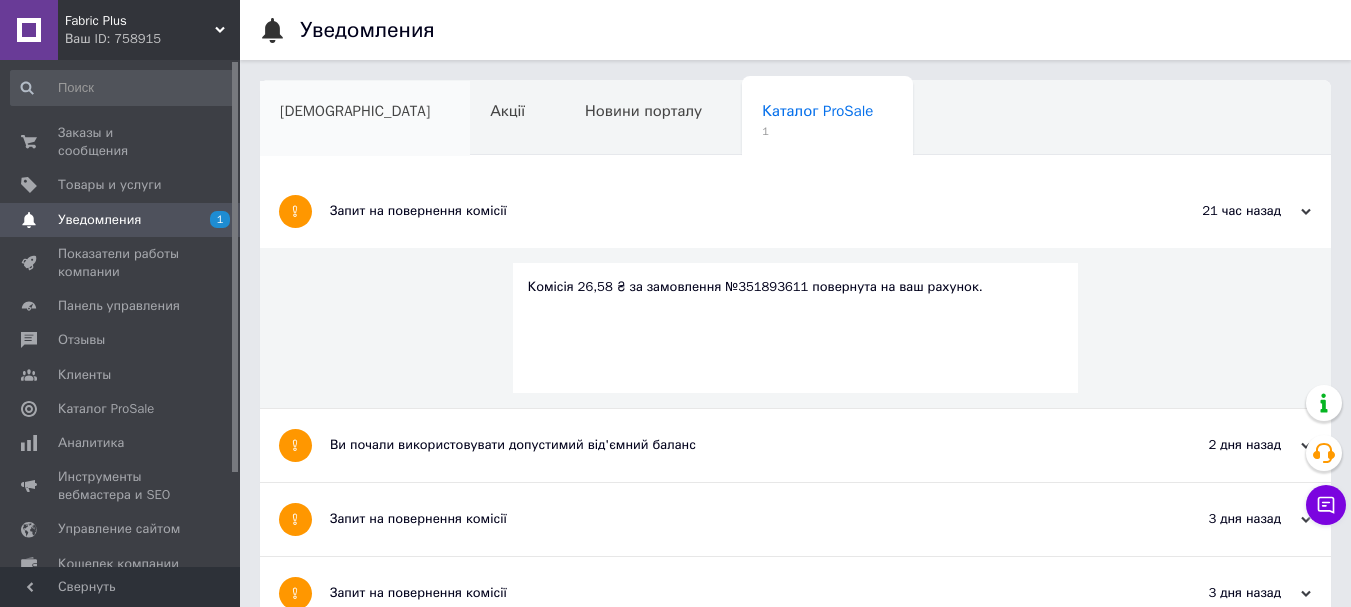 click on "Сповіщення" at bounding box center [355, 111] 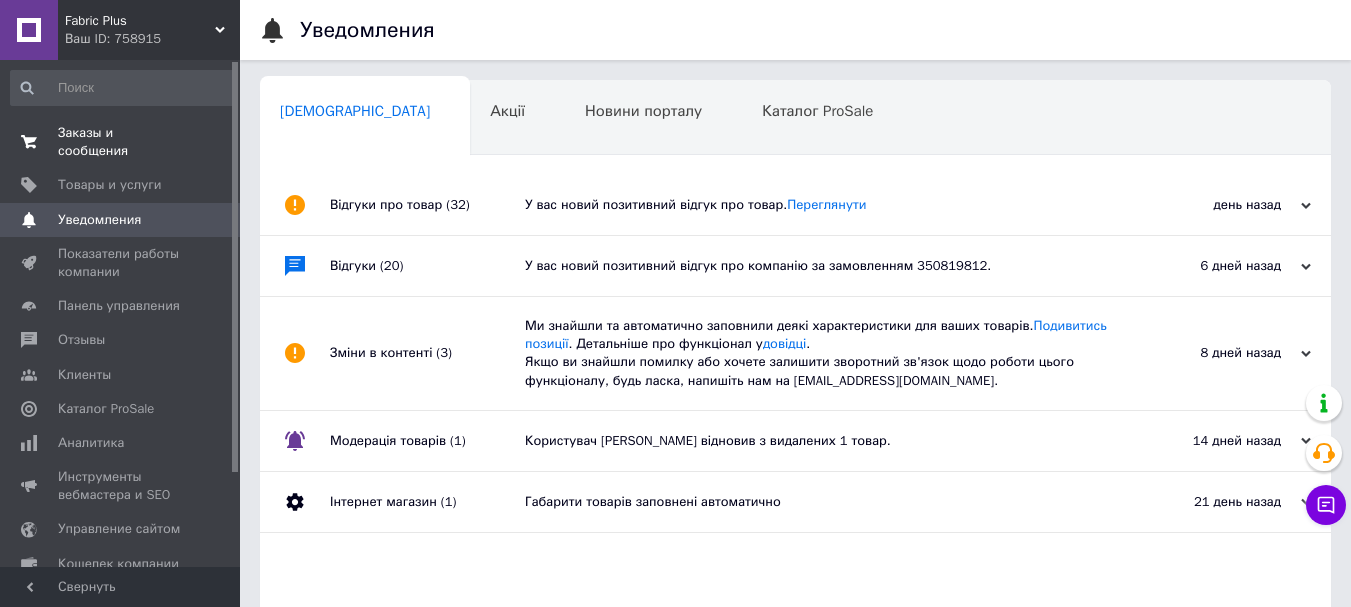 click on "Заказы и сообщения" at bounding box center (121, 142) 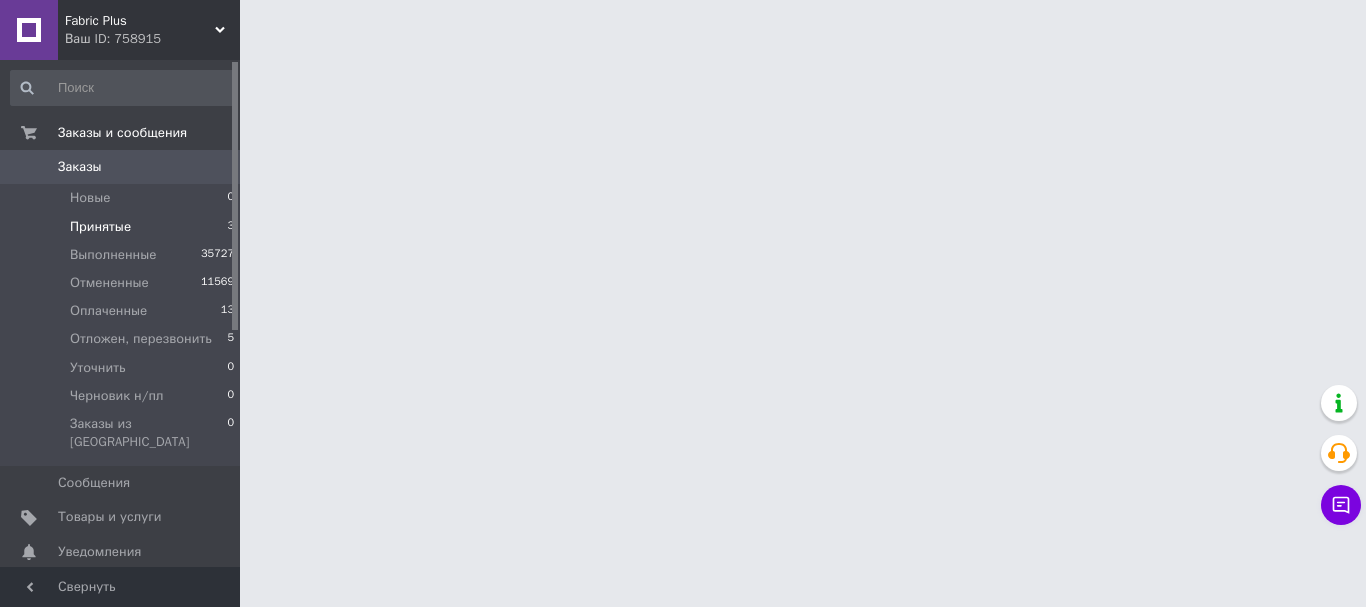 click on "Принятые" at bounding box center (100, 227) 